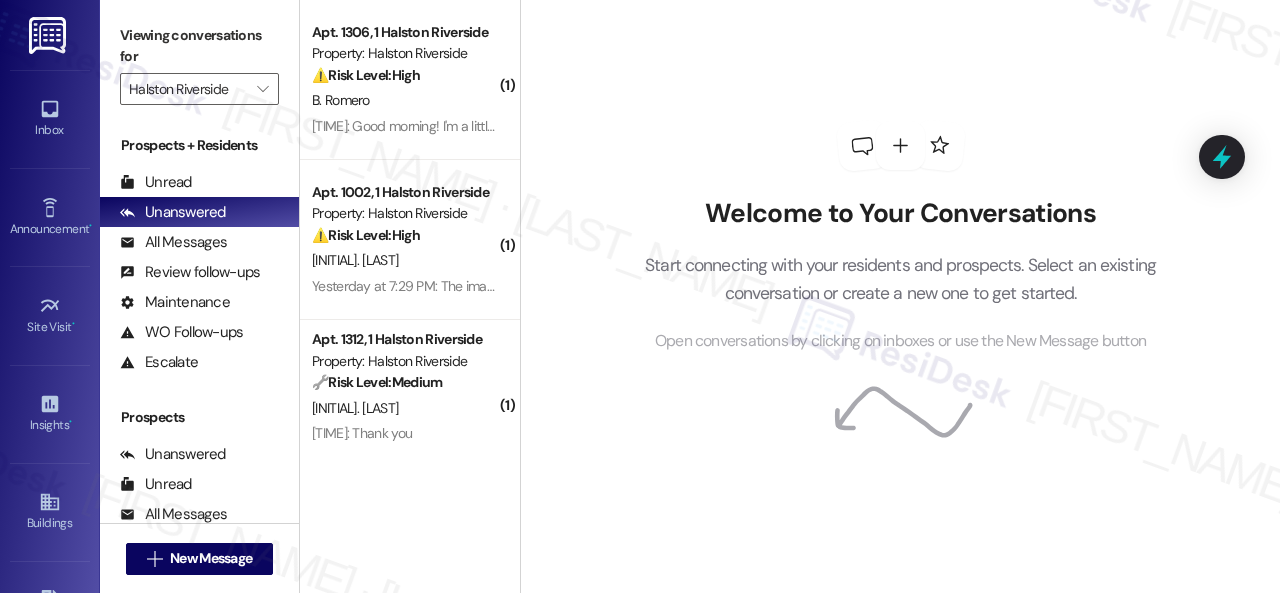 scroll, scrollTop: 0, scrollLeft: 0, axis: both 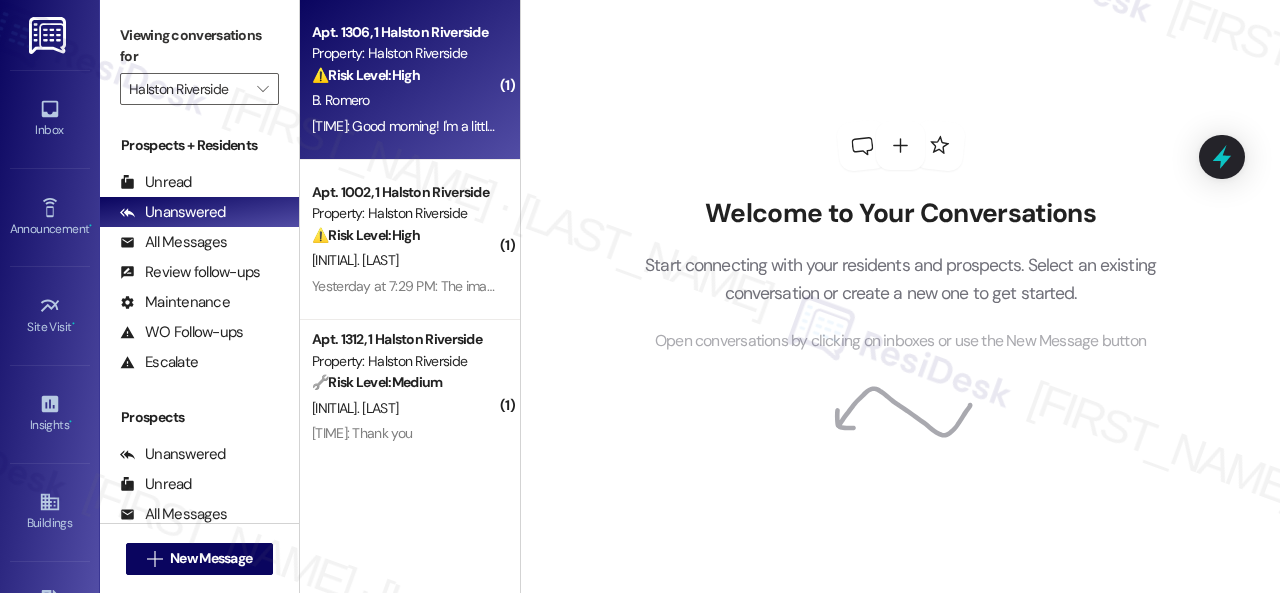 click on "⚠️  Risk Level:  High The resident is indicating they will be late on rent, which is a financial concern that requires attention to mitigate potential issues." at bounding box center [404, 75] 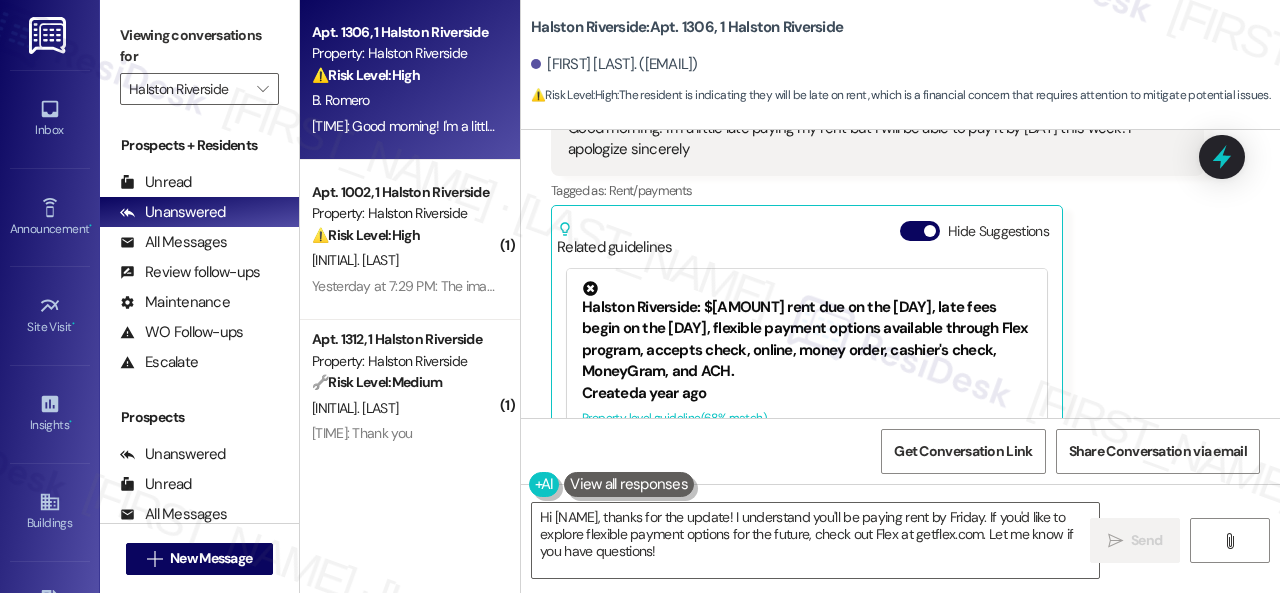 scroll, scrollTop: 4624, scrollLeft: 0, axis: vertical 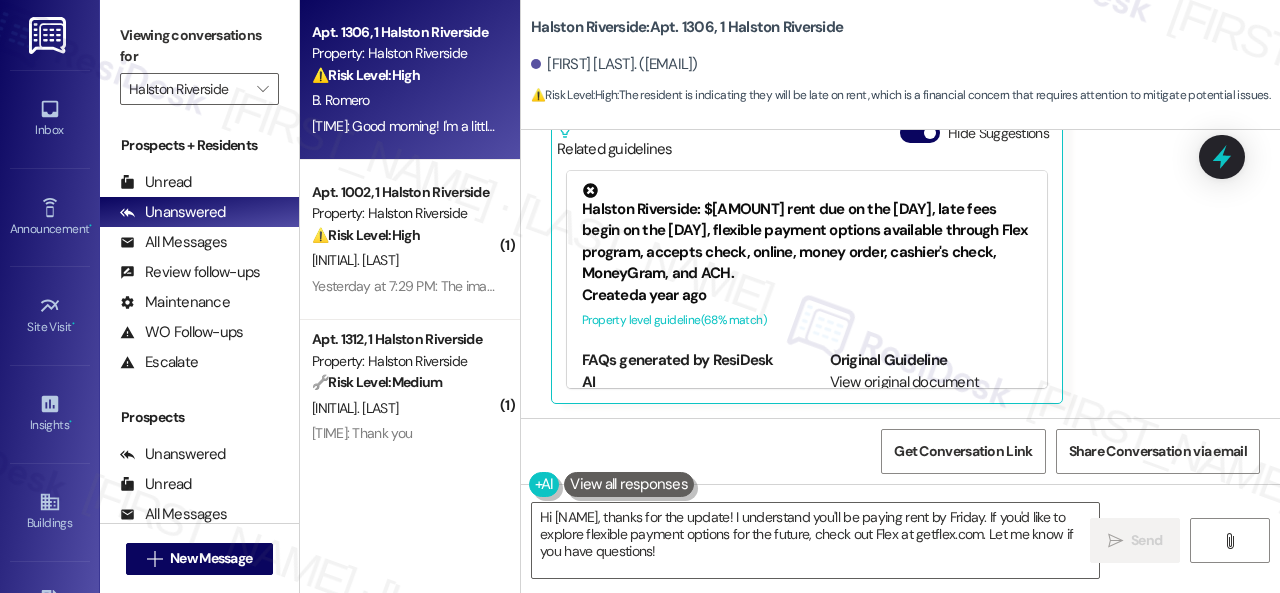 drag, startPoint x: 596, startPoint y: 437, endPoint x: 602, endPoint y: 447, distance: 11.661903 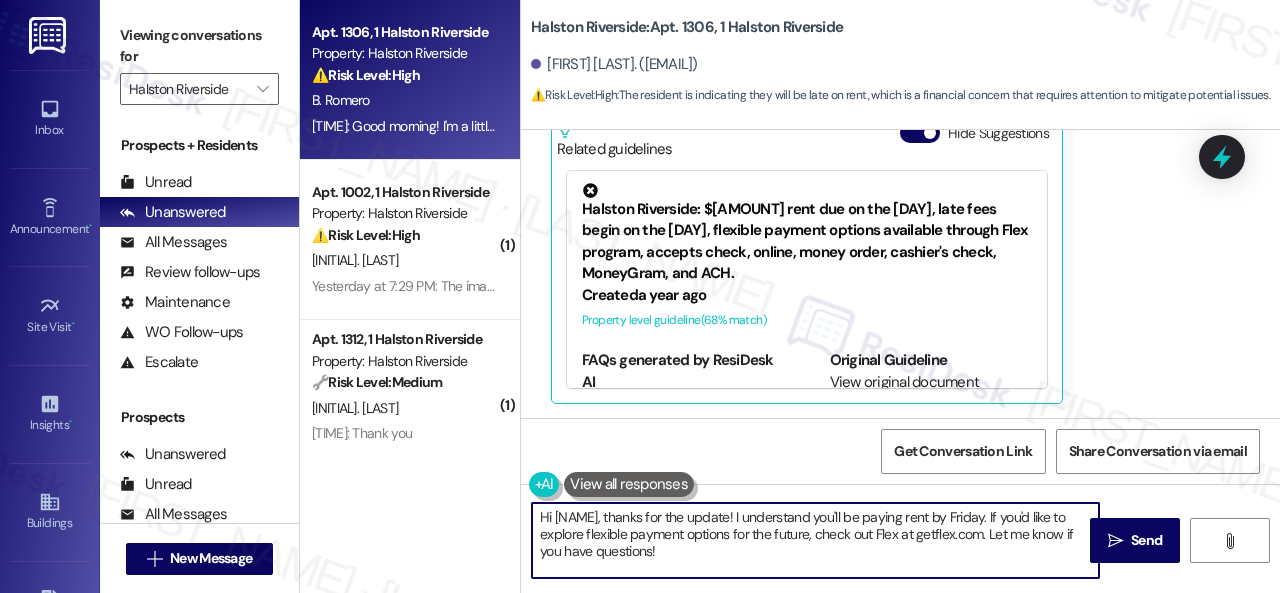 drag, startPoint x: 740, startPoint y: 559, endPoint x: 446, endPoint y: 482, distance: 303.9161 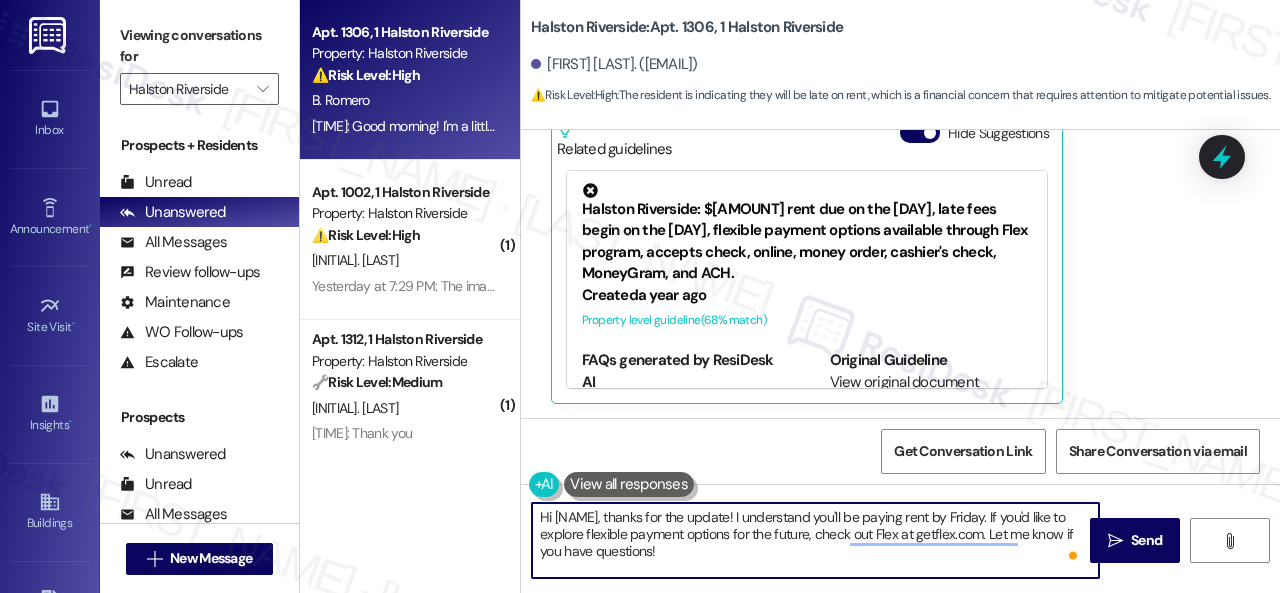 click on "Hi [NAME], thanks for the update! I understand you'll be paying rent by Friday. If you'd like to explore flexible payment options for the future, check out Flex at getflex.com. Let me know if you have questions!" at bounding box center [815, 540] 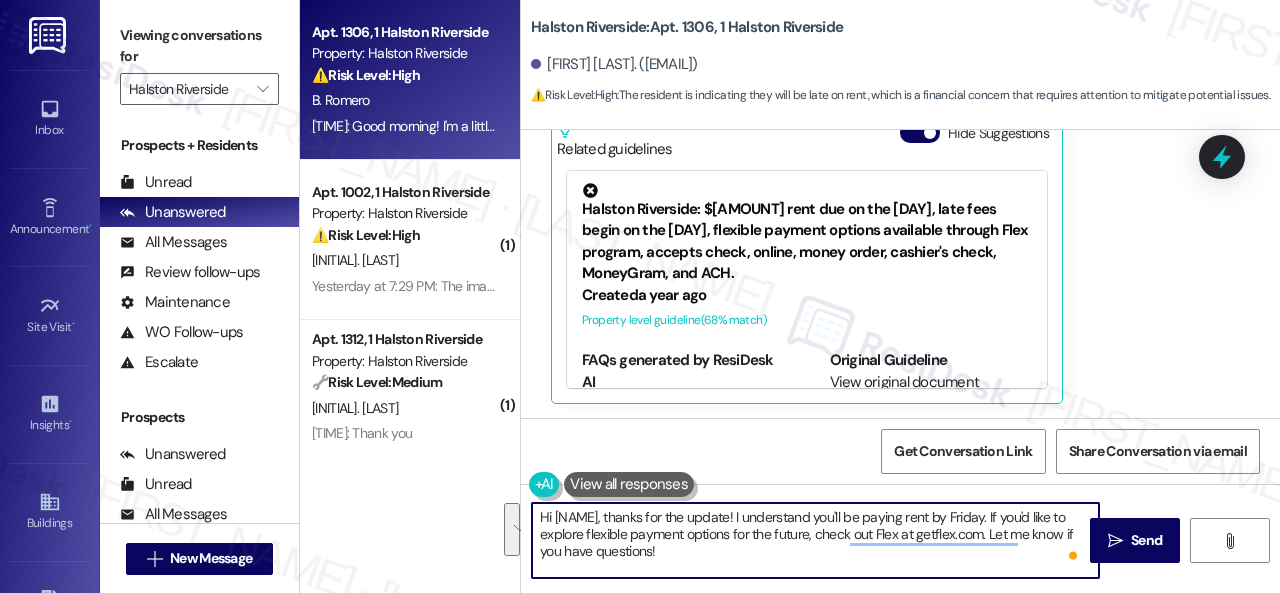 drag, startPoint x: 636, startPoint y: 513, endPoint x: 692, endPoint y: 546, distance: 65 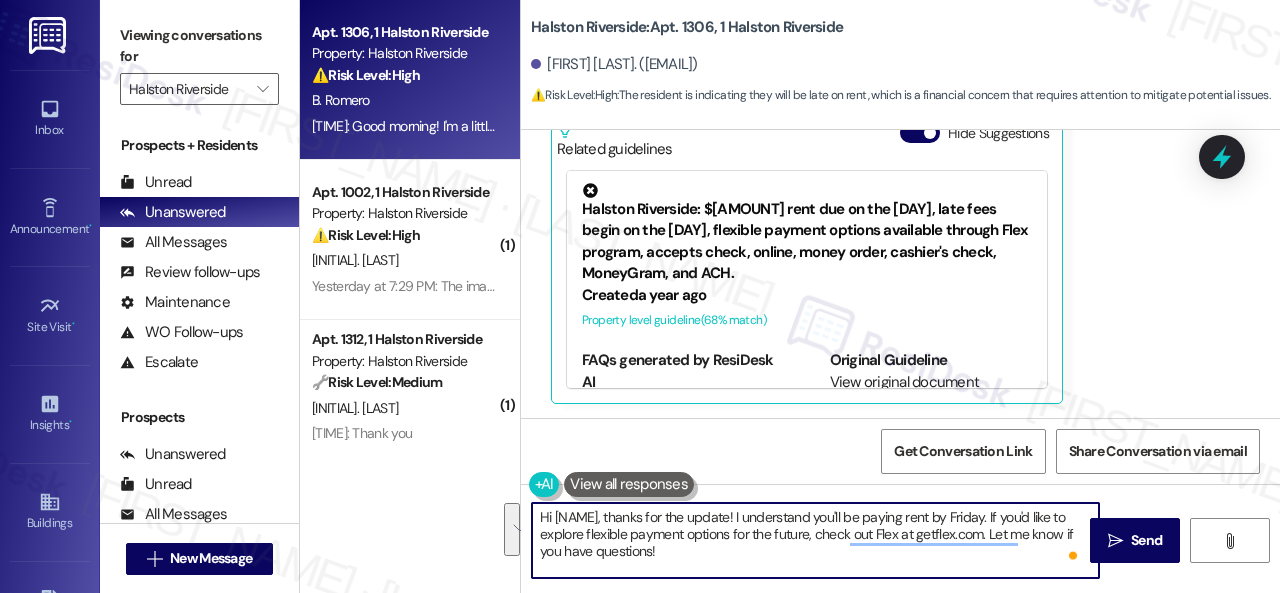 click on "Hi [NAME], thanks for the update! I understand you'll be paying rent by Friday. If you'd like to explore flexible payment options for the future, check out Flex at getflex.com. Let me know if you have questions!" at bounding box center [815, 540] 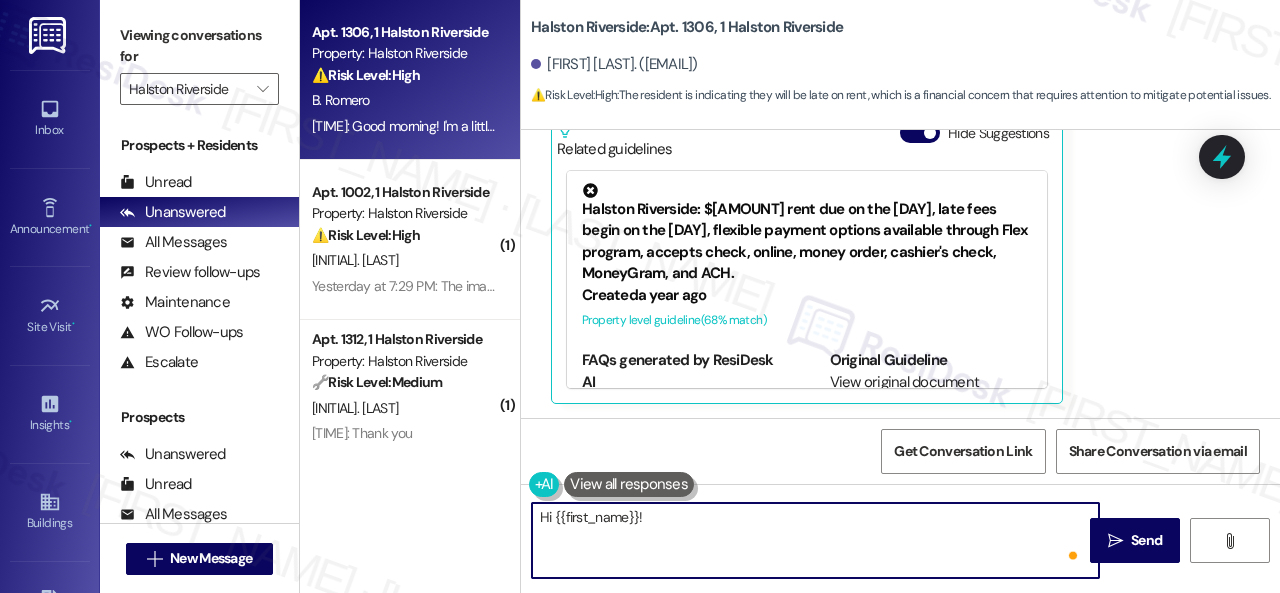 click on "Hi {{first_name}}!" at bounding box center [815, 540] 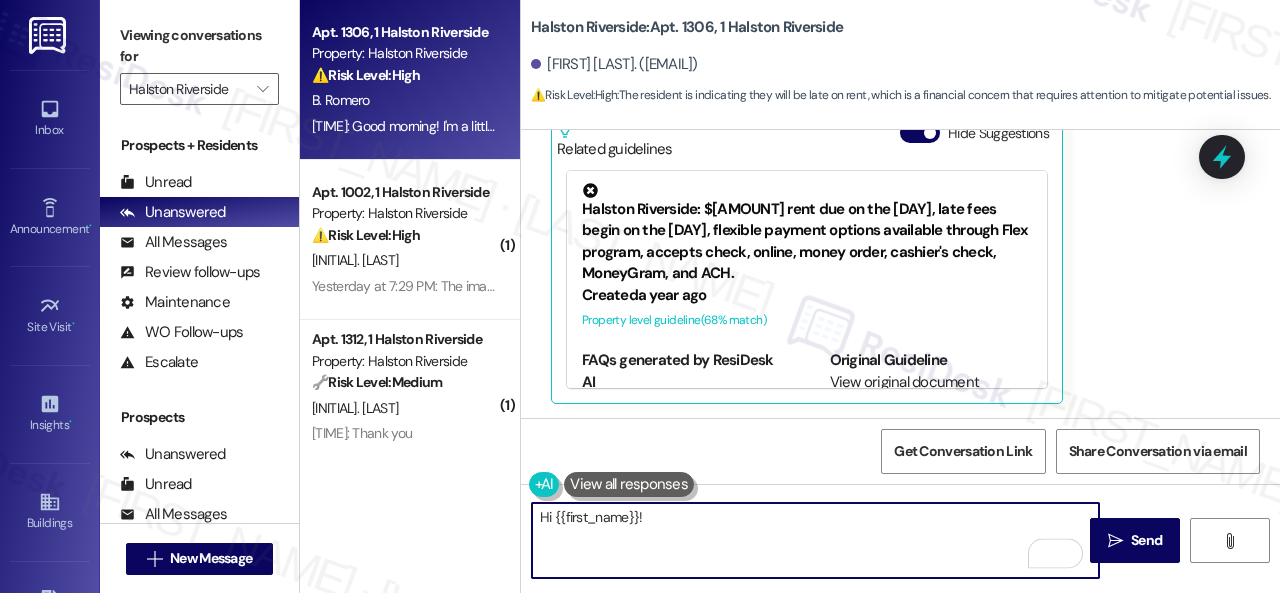 paste on "Thanks for updating us on your payment plan, [FIRST_NAME]! We appreciate you letting us know. Please don't hesitate to reach out if you need anything else!" 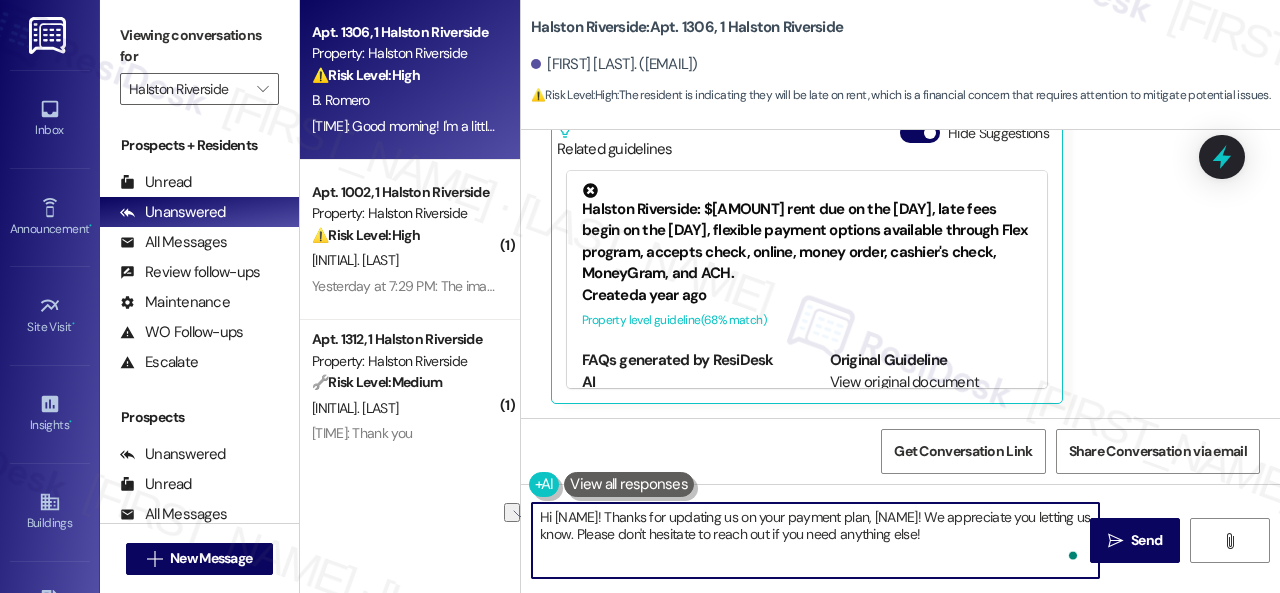 drag, startPoint x: 904, startPoint y: 517, endPoint x: 998, endPoint y: 515, distance: 94.02127 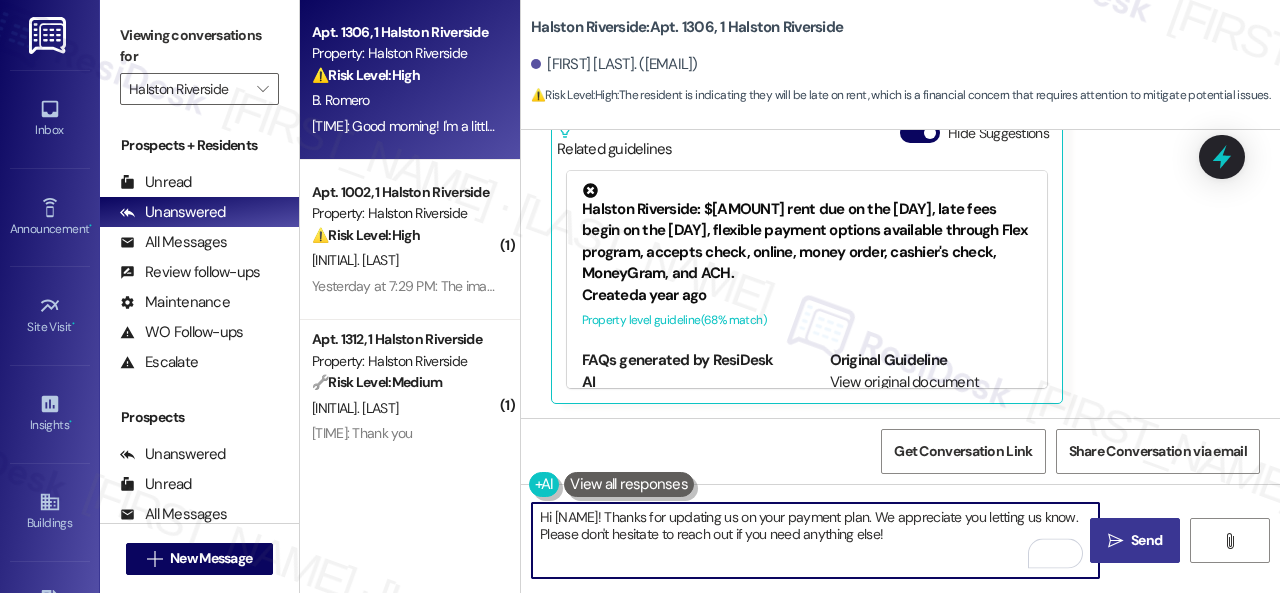 type on "Hi [NAME]! Thanks for updating us on your payment plan. We appreciate you letting us know. Please don't hesitate to reach out if you need anything else!" 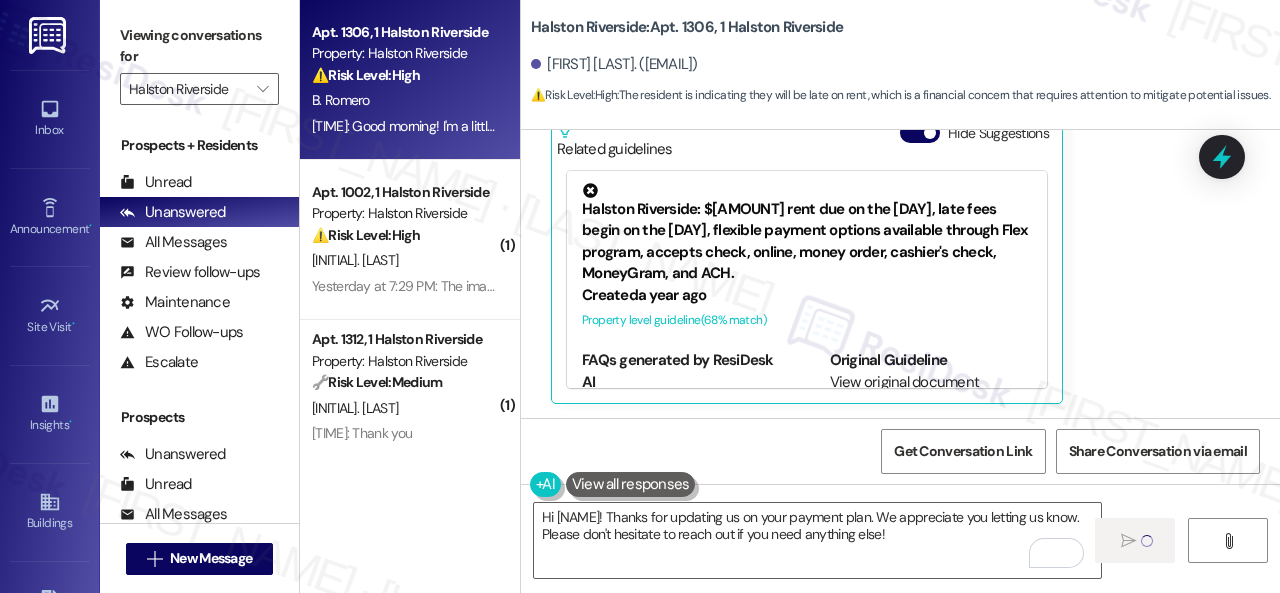 type 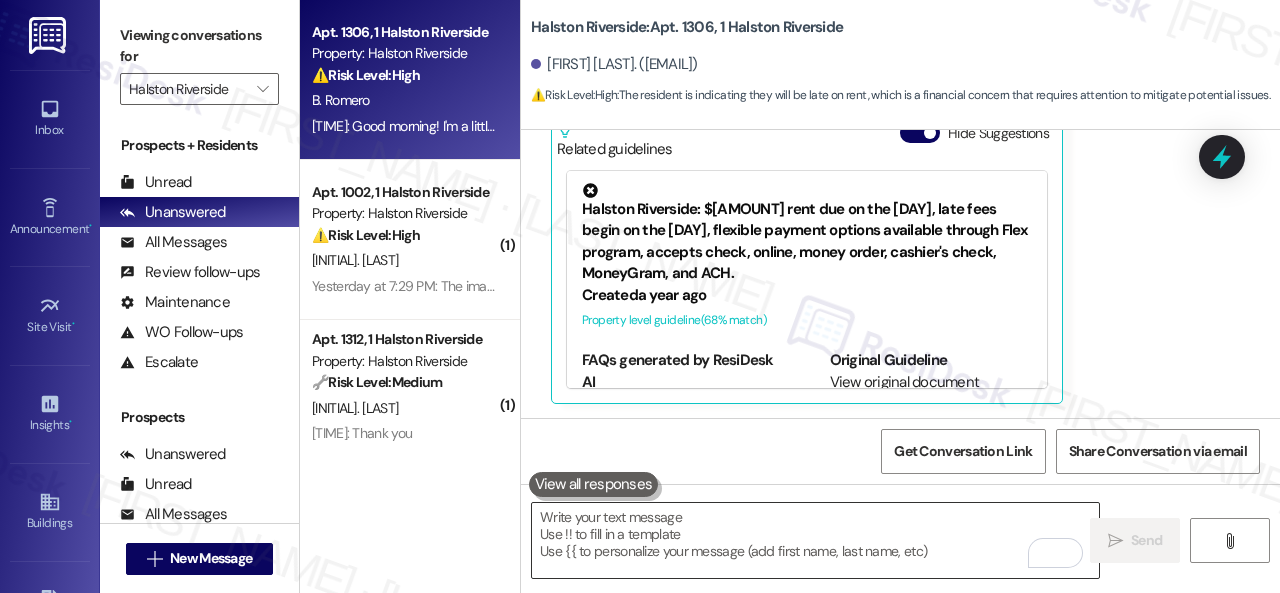 scroll, scrollTop: 4622, scrollLeft: 0, axis: vertical 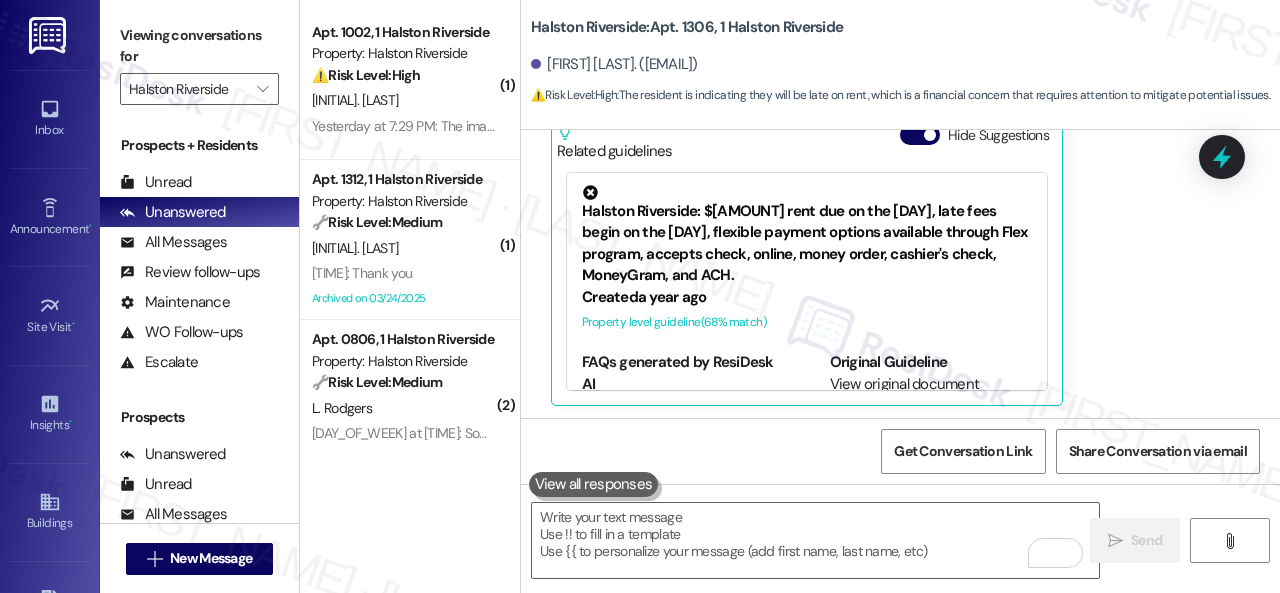 click on "Received via SMS [FIRST] [LAST] [TIME] Good morning! I'm a little late paying my rent but I will be able to pay it by Friday this week! I apologize sincerely Tags and notes Tagged as:   Rent/payments Click to highlight conversations about Rent/payments  Related guidelines Hide Suggestions Birchstone Residential - Halston Riverside: $[PRICE] rent due on the [DAY], late fees begin on the [DAY], flexible payment options available through Flex program, accepts check, online, money order, cashier's check, MoneyGram, and ACH. Created  a year ago Property level guideline  ( 68 % match) FAQs generated by ResiDesk AI What is the phone number to call for emergencies or after-hours issues? [PHONE] What is the email address for billing inquiries? [EMAIL] What is the link to the resident portal? [URL] What payment methods are accepted? Check, Online, Money Order, Cashiers Check, MoneyGram, ACH When is the rent due? On the [DAY] When are late fees applied? Conventional" at bounding box center [877, 192] 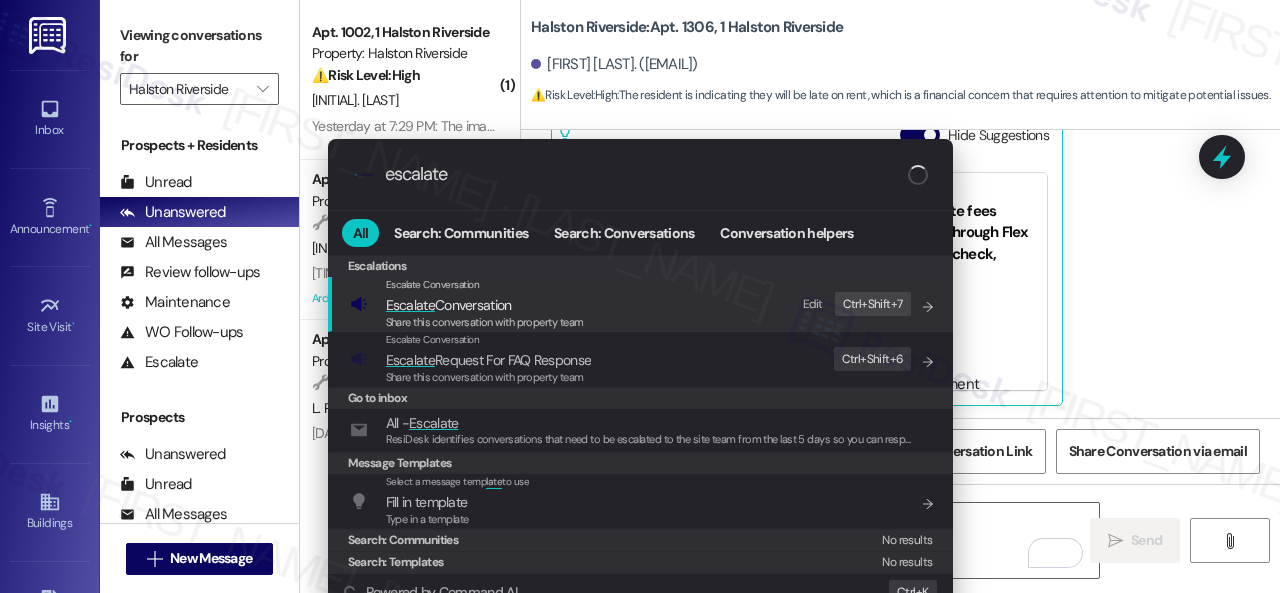 click on "Edit" at bounding box center (813, 304) 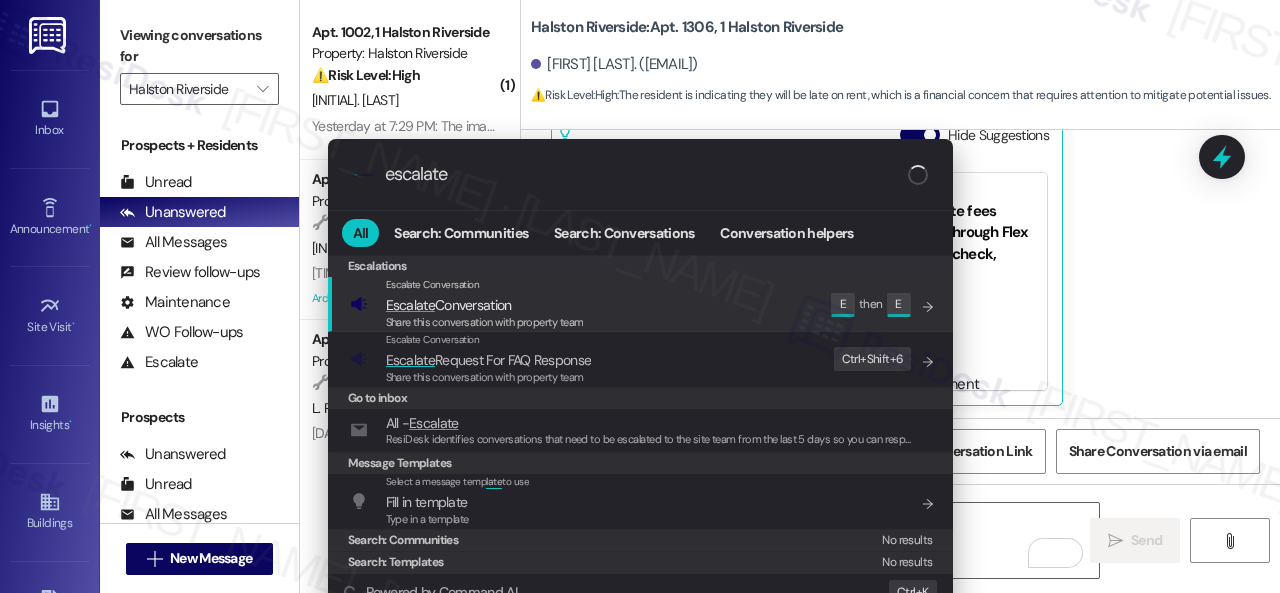 scroll, scrollTop: 0, scrollLeft: 0, axis: both 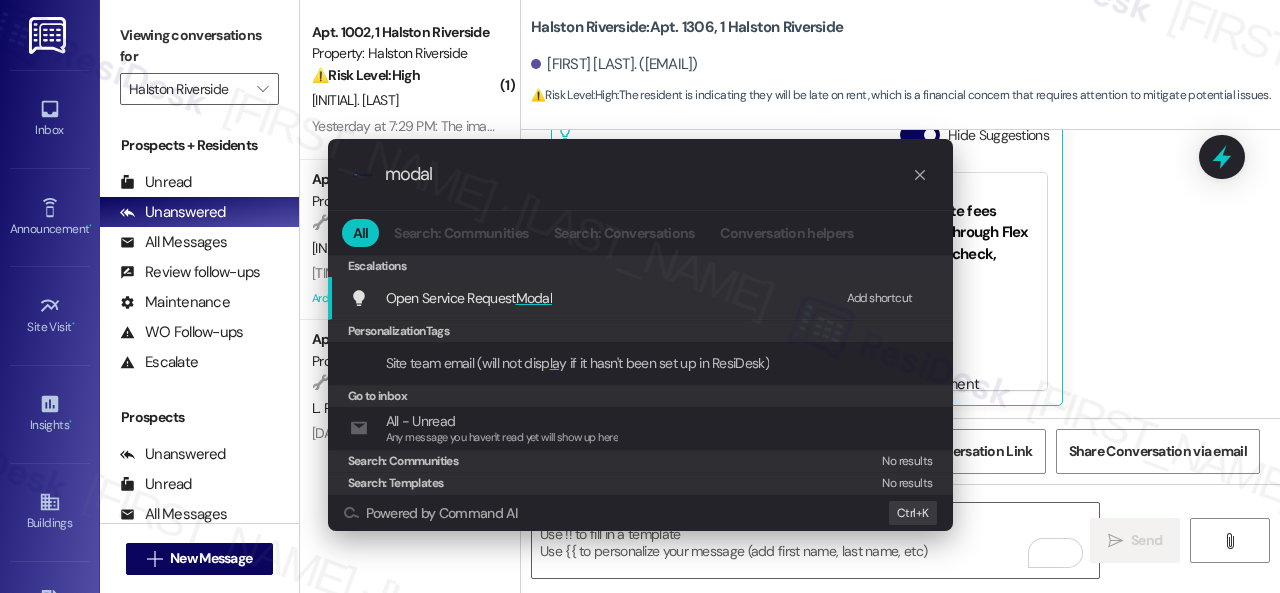click on "Add shortcut" at bounding box center (880, 298) 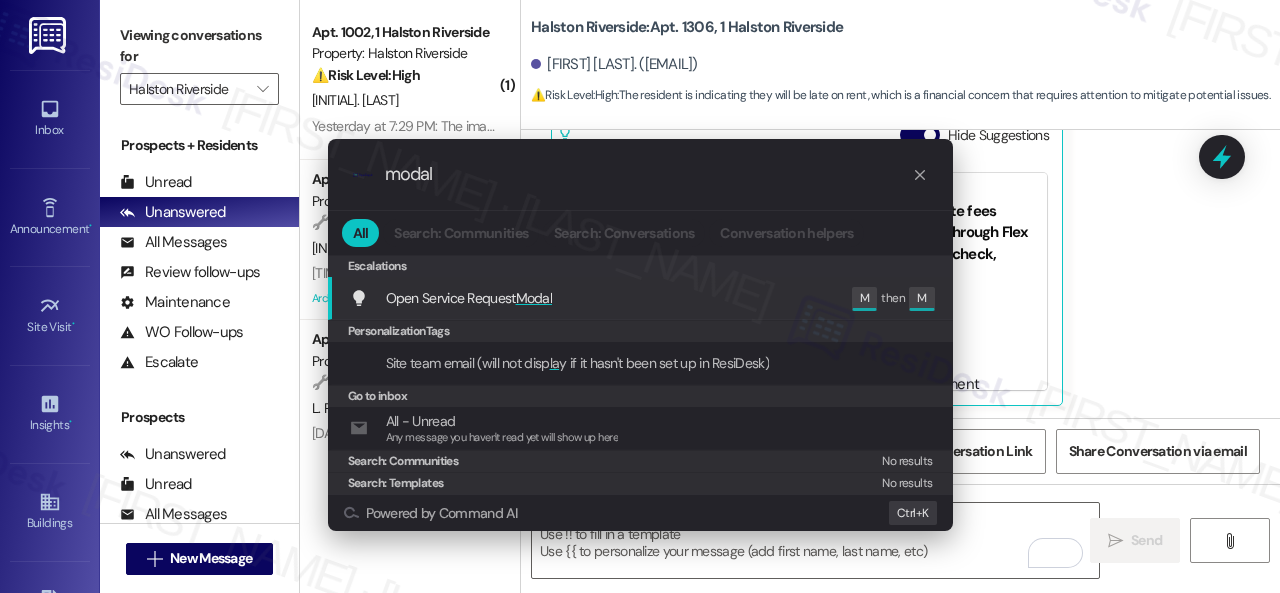 drag, startPoint x: 480, startPoint y: 169, endPoint x: 200, endPoint y: 155, distance: 280.3498 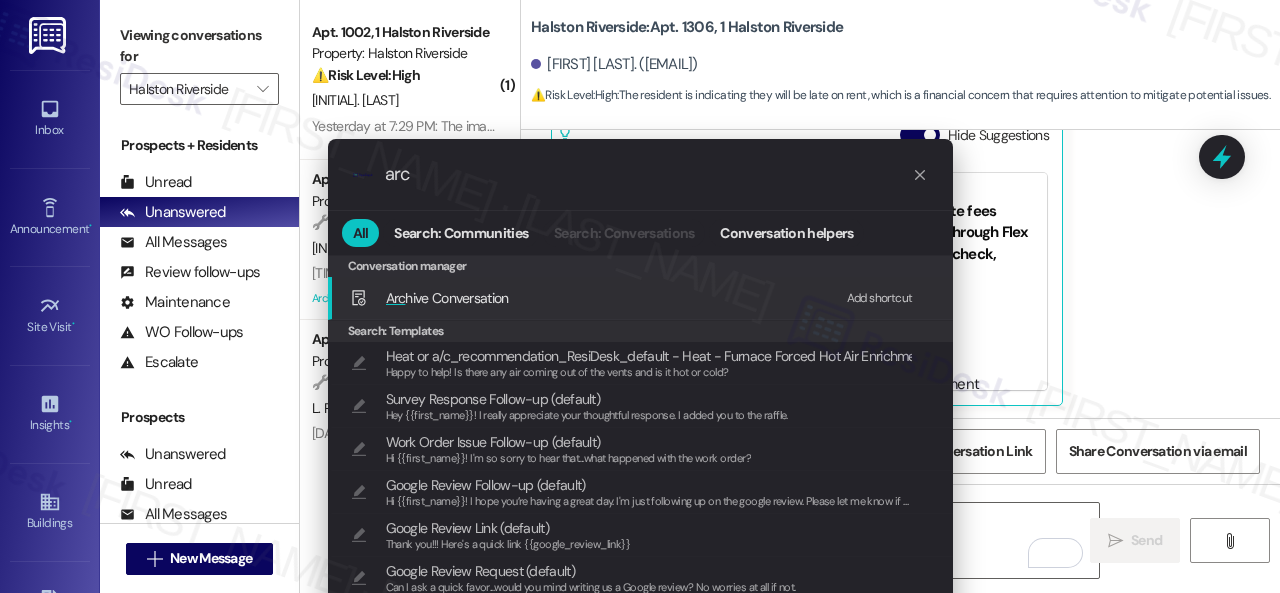 type on "arc" 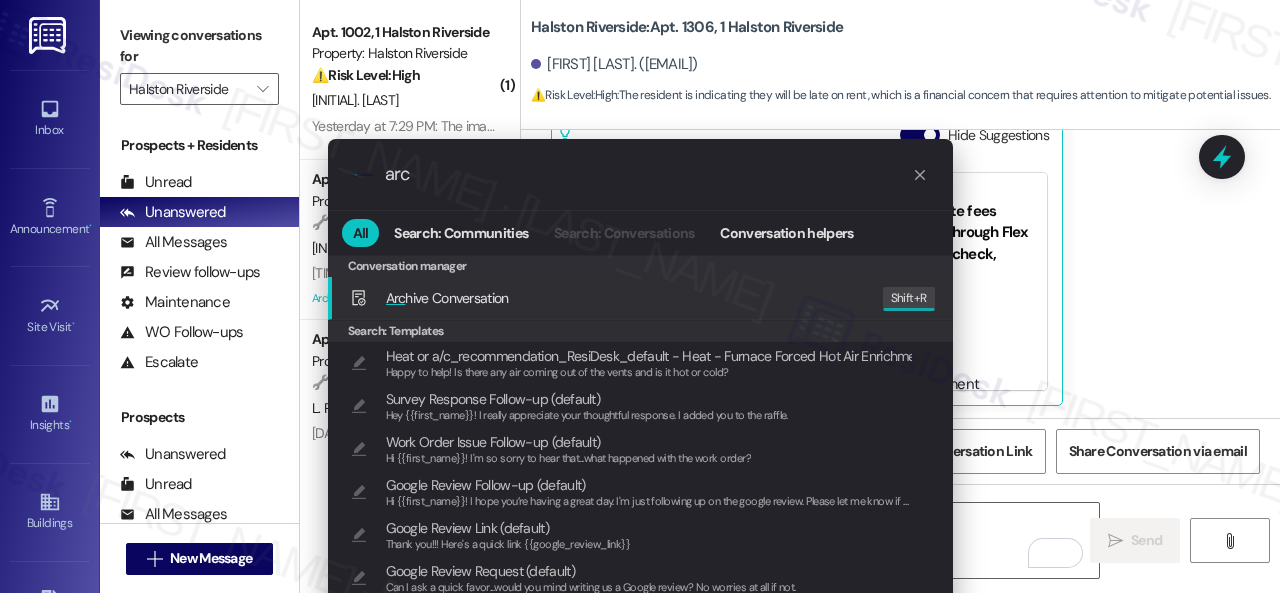 drag, startPoint x: 432, startPoint y: 173, endPoint x: 350, endPoint y: 167, distance: 82.219215 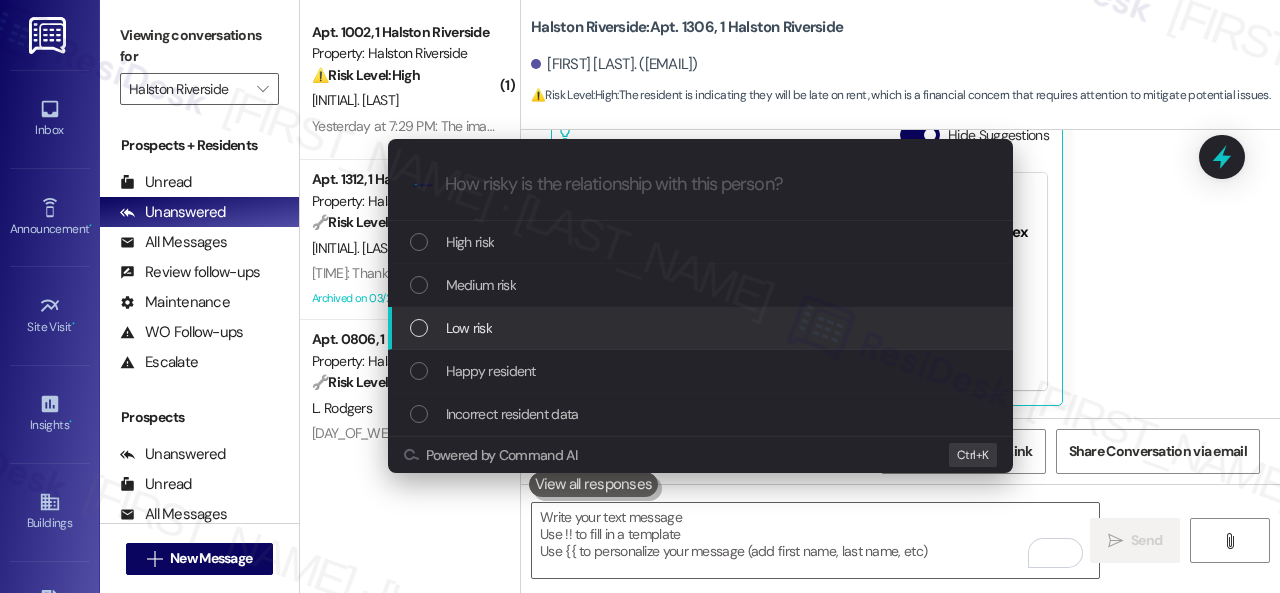 click on "Low risk" at bounding box center (469, 328) 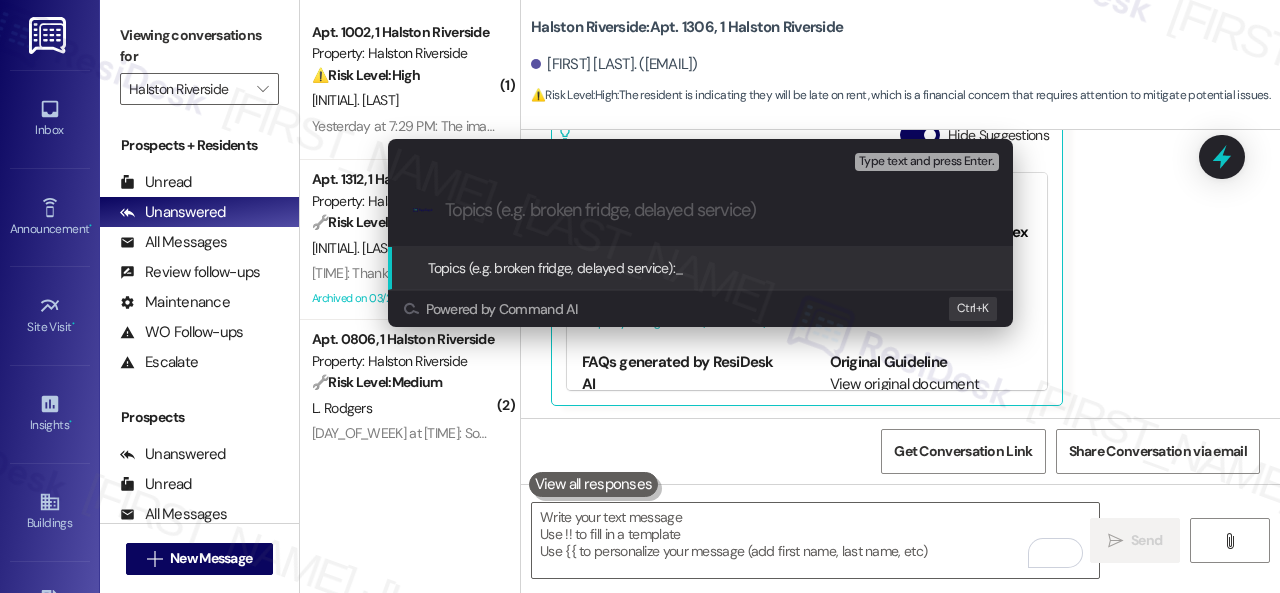 paste on "Late payment notice." 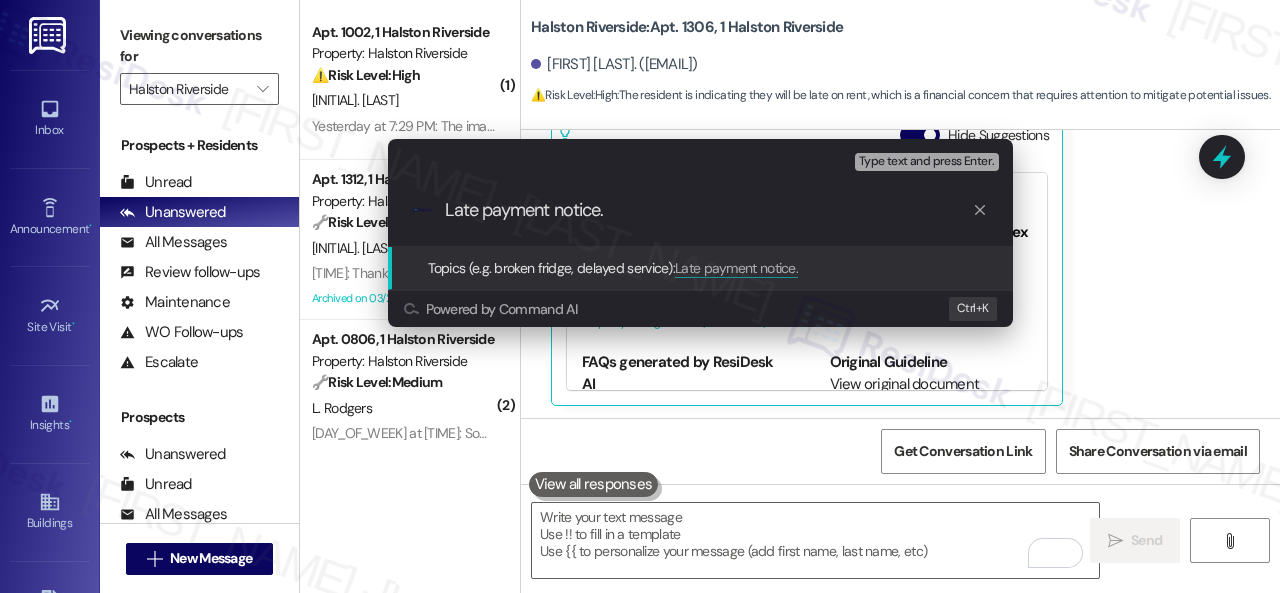 type 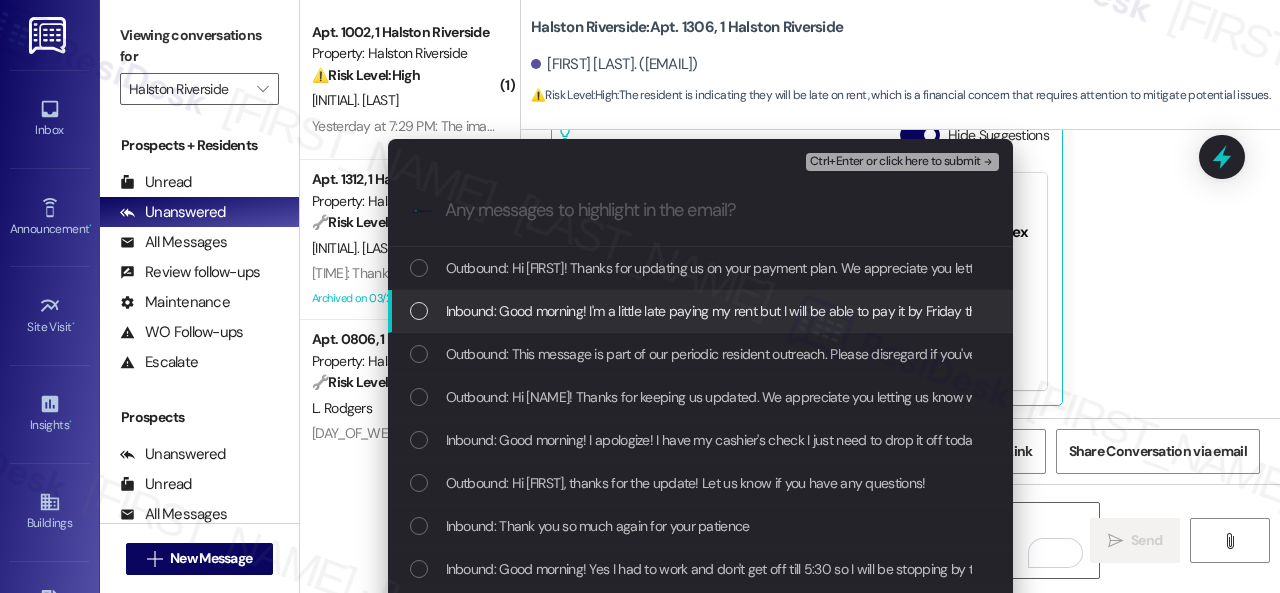 click on "Inbound: Good morning! I'm a little late paying my rent but I will be able to pay it by Friday this week! I apologize sincerely" at bounding box center (794, 311) 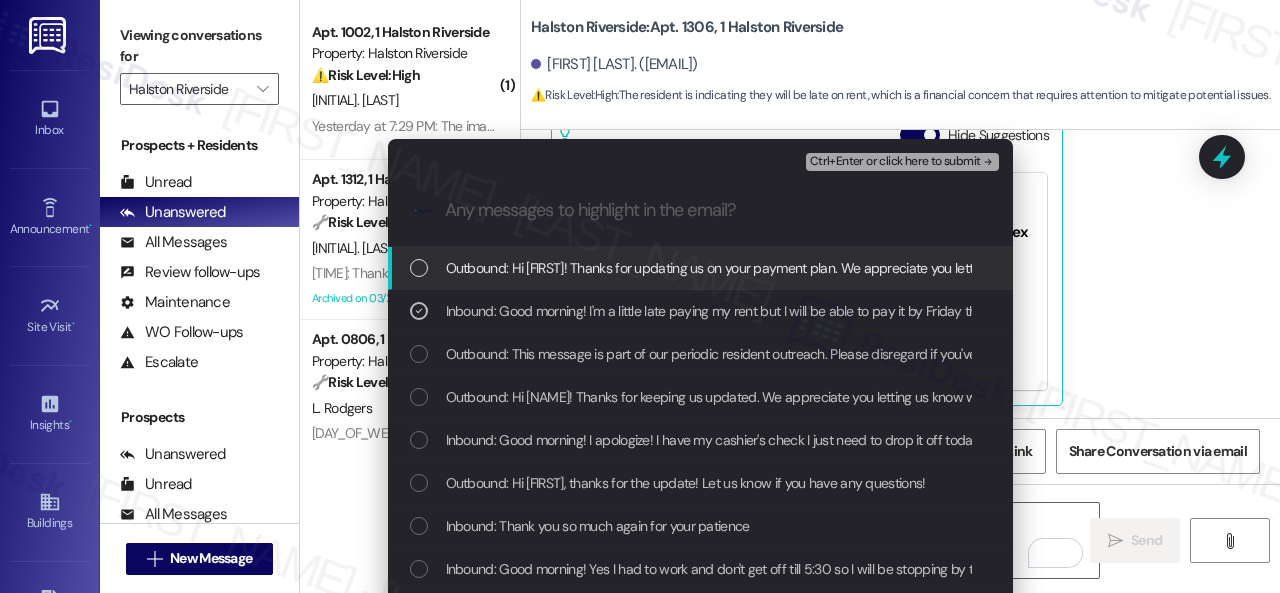 click on "Ctrl+Enter or click here to submit" at bounding box center [895, 162] 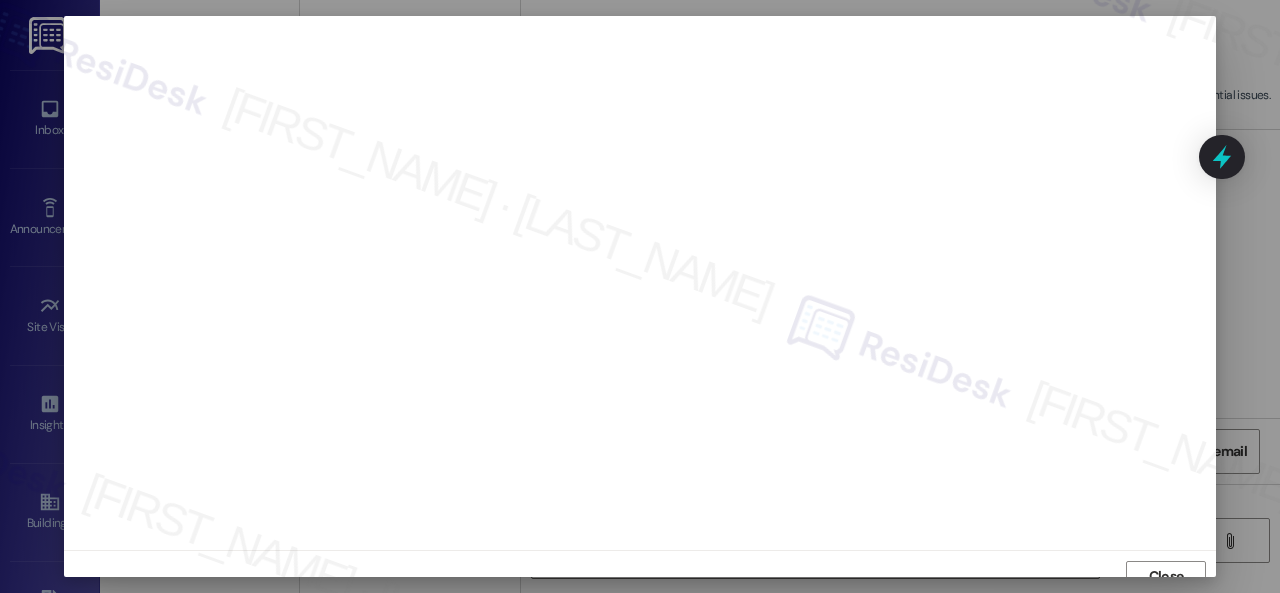 scroll, scrollTop: 15, scrollLeft: 0, axis: vertical 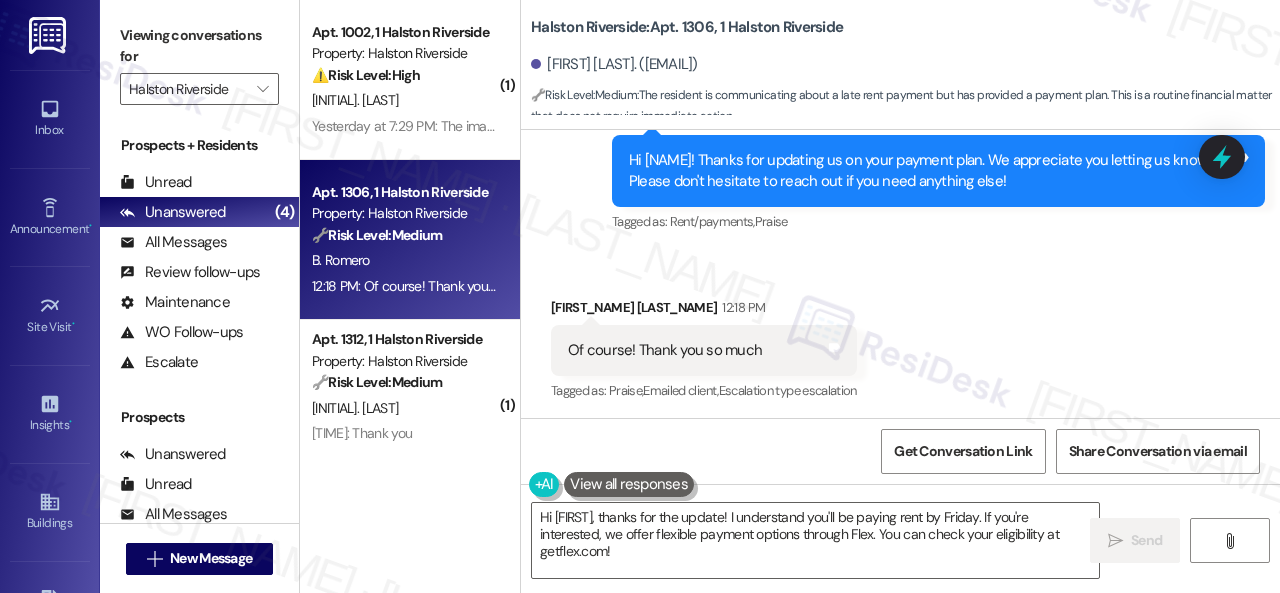 drag, startPoint x: 652, startPoint y: 555, endPoint x: 442, endPoint y: 488, distance: 220.42912 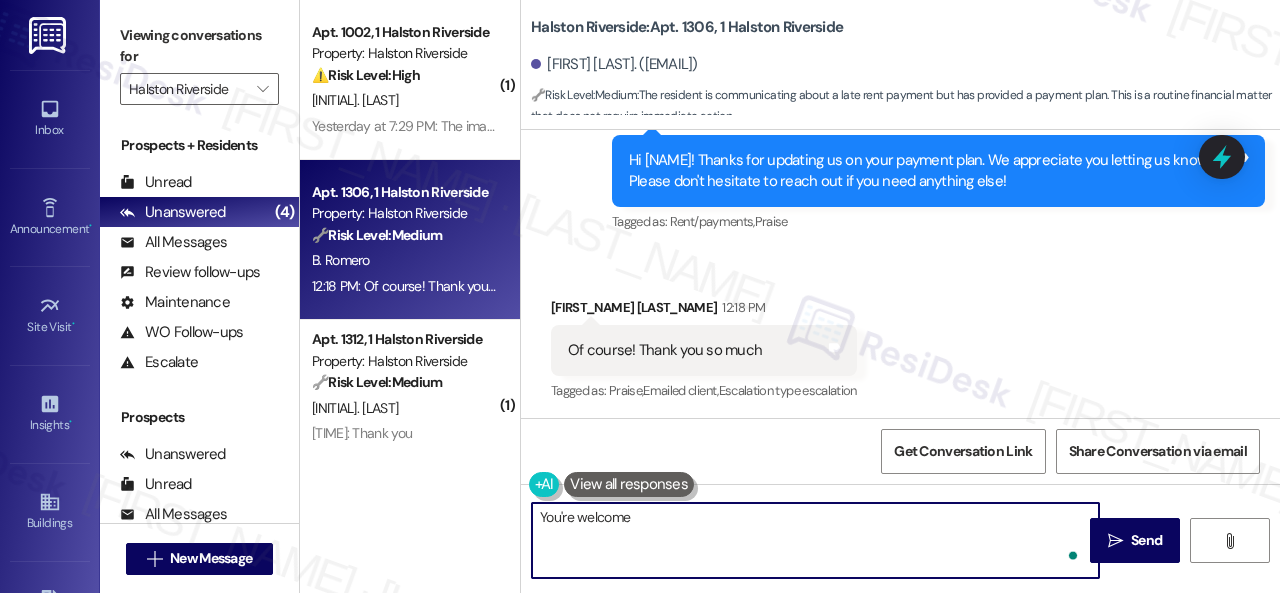 type on "You're welcome." 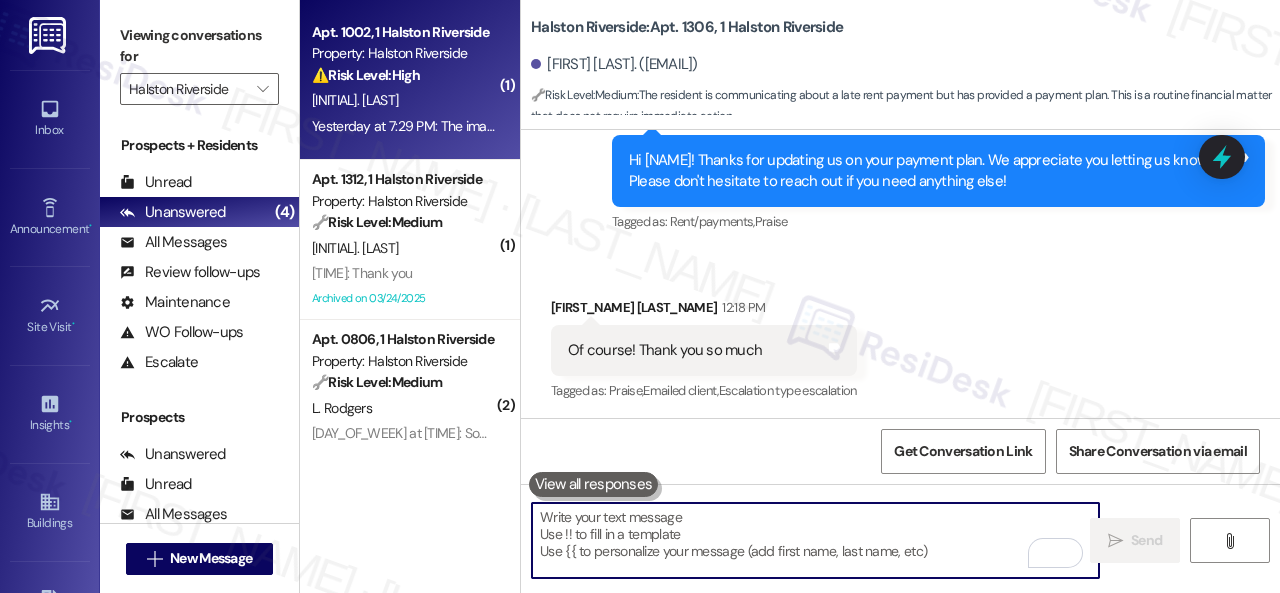 type 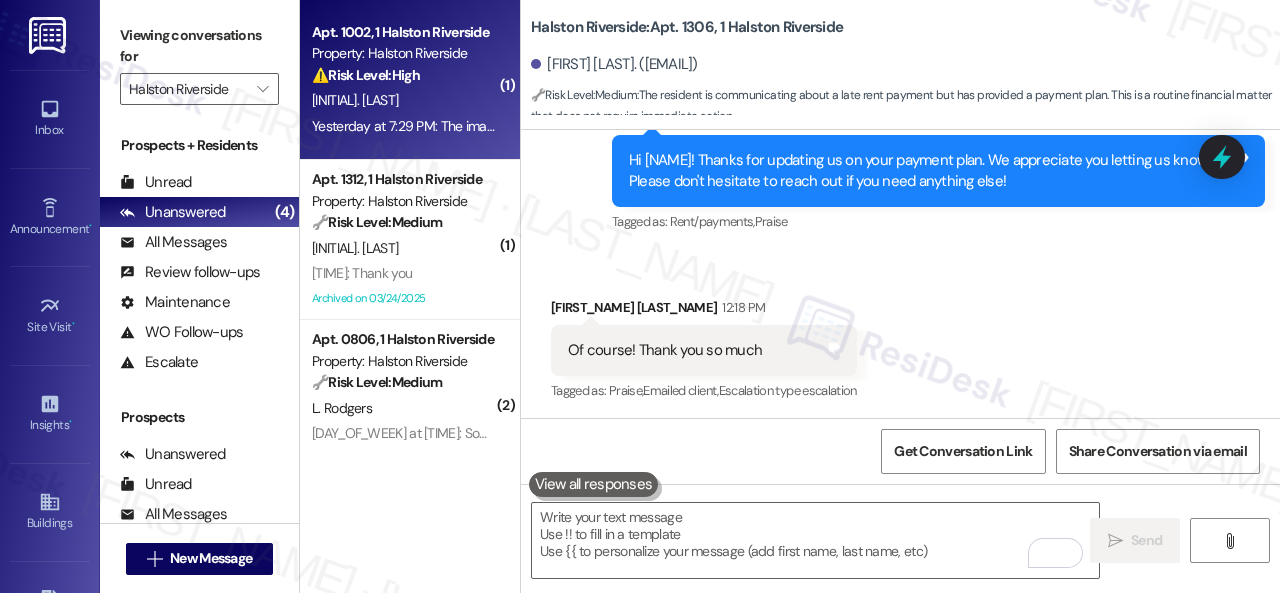 click on "Yesterday at 7:29 PM: The images are of the property going downhill. Maintenance throws items from apartments over balconies and place trash in the back of buildings such as the building I reside and leave items that are meant to be in the trash on the grounds that it gives an undesirable look (ie ghetto). The fan as soon as you come in the parking lot has been sitting outside of the apartment building for two weeks now as I seen a toddler about to injure herself from accidently tripping and fall over it. I've cleaned up trash and debris in the back of my apartment building twice in a month because every time I go outside to sit on the patio, I see trash like this that sits here for weeks, and it's disgusting and disturbing." at bounding box center (2390, 126) 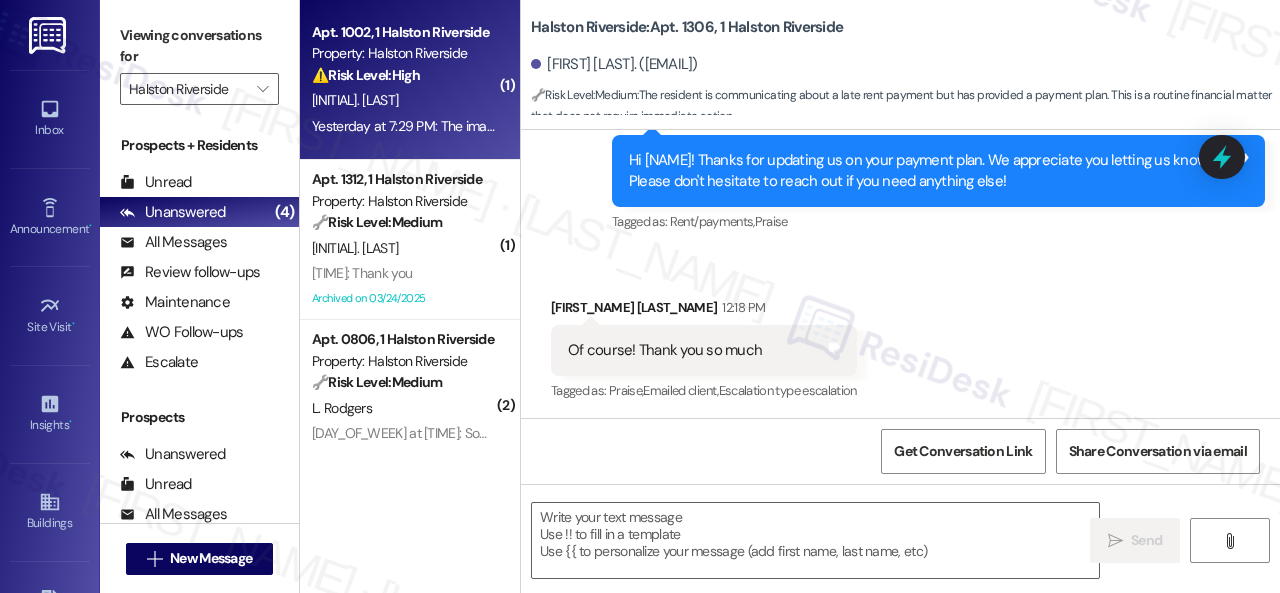 type on "Fetching suggested responses. Please feel free to read through the conversation in the meantime." 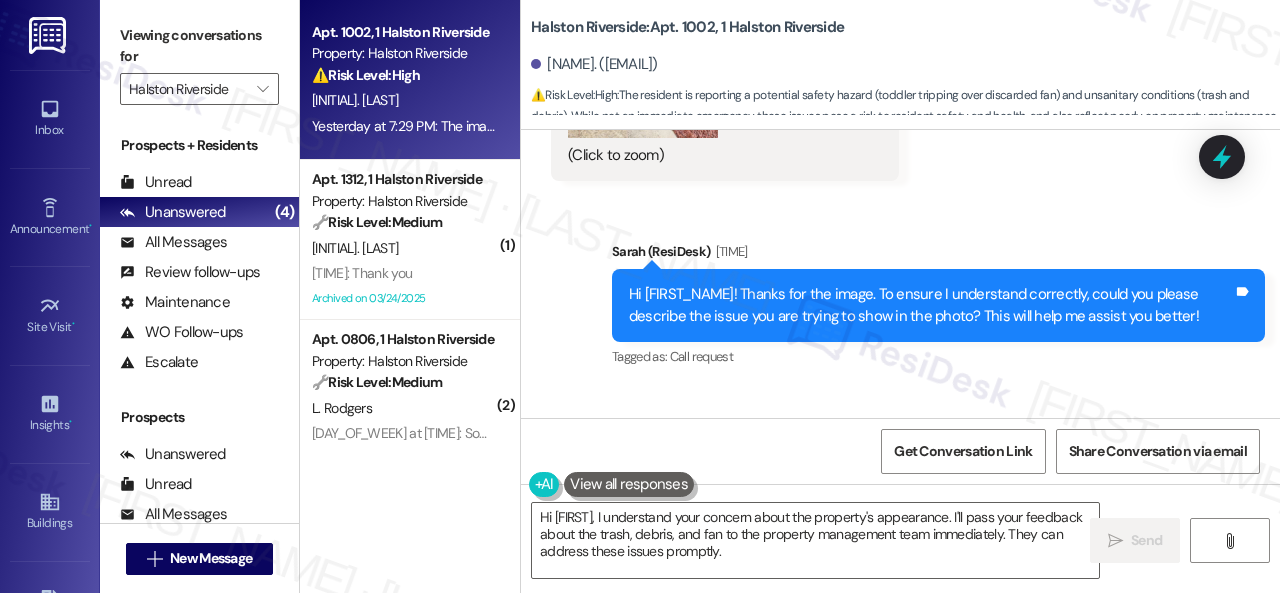 scroll, scrollTop: 3148, scrollLeft: 0, axis: vertical 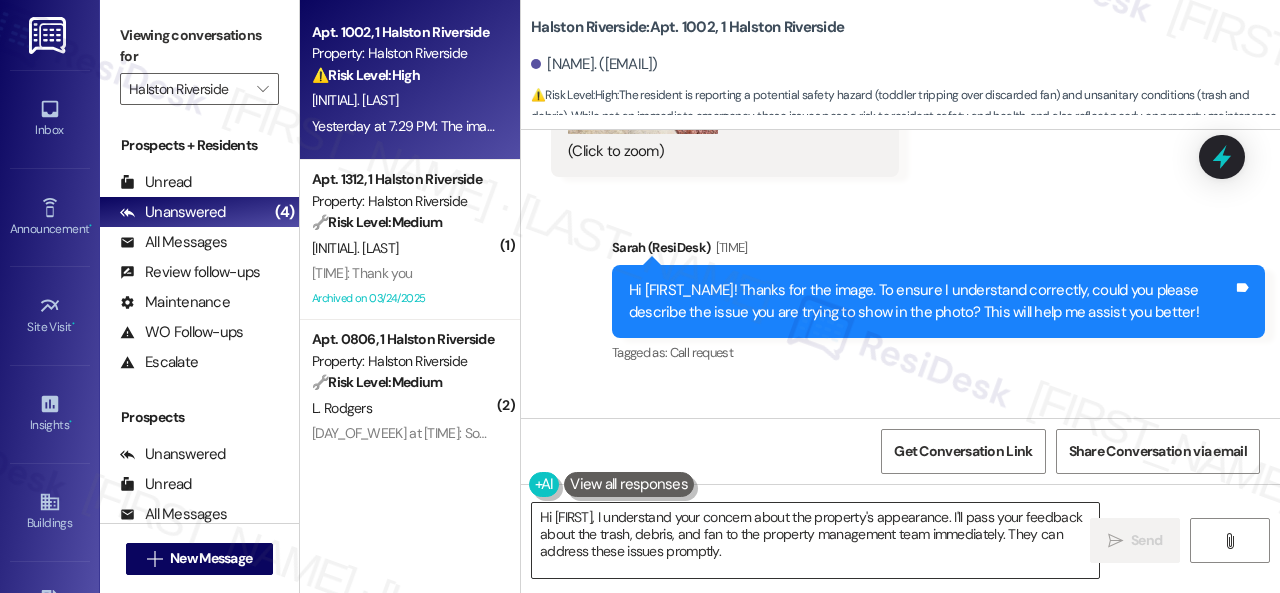 click on "Hi [FIRST], I understand your concern about the property's appearance. I'll pass your feedback about the trash, debris, and fan to the property management team immediately. They can address these issues promptly." at bounding box center (815, 540) 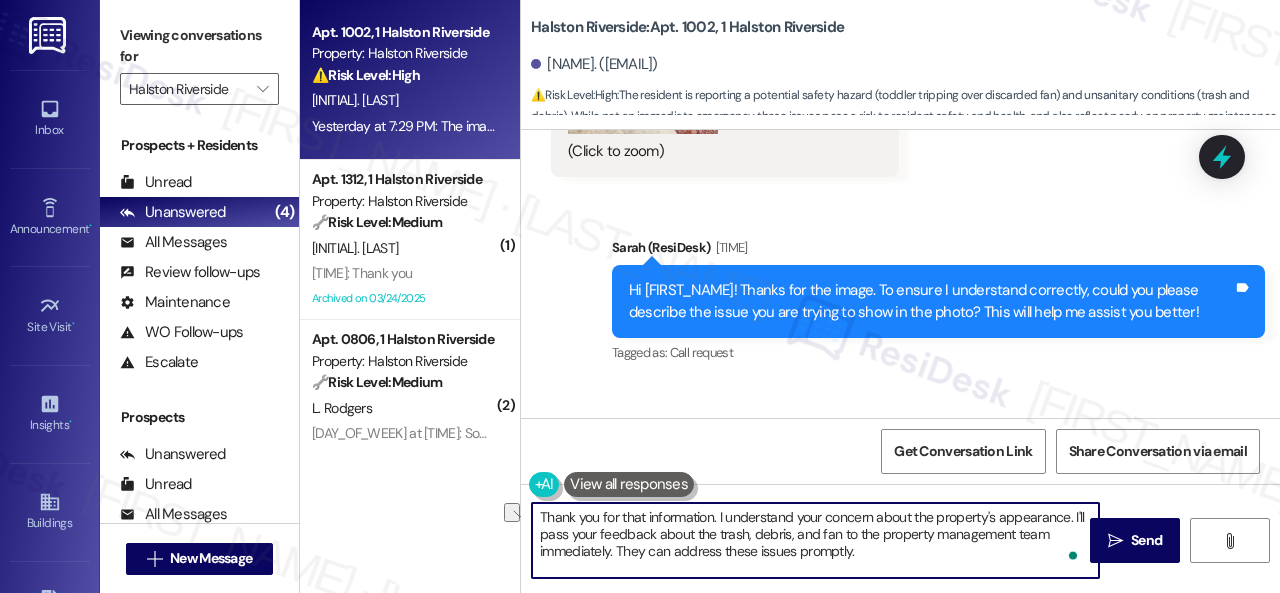 drag, startPoint x: 716, startPoint y: 515, endPoint x: 870, endPoint y: 521, distance: 154.11684 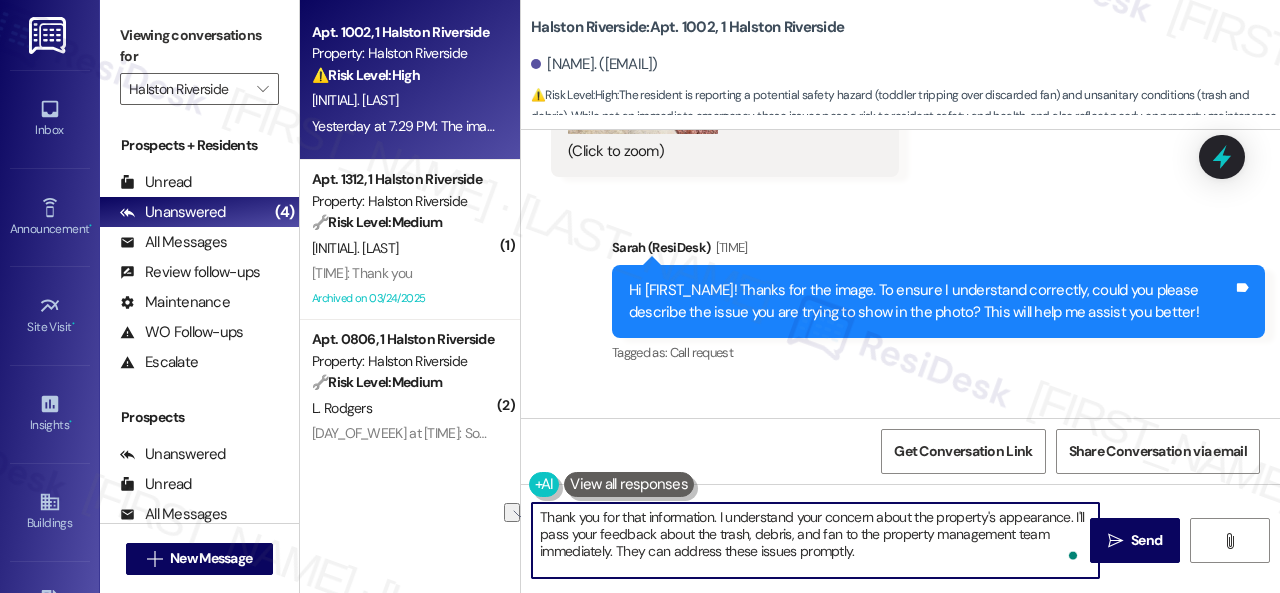 click on "Thank you for that information. I understand your concern about the property's appearance. I'll pass your feedback about the trash, debris, and fan to the property management team immediately. They can address these issues promptly." at bounding box center (815, 540) 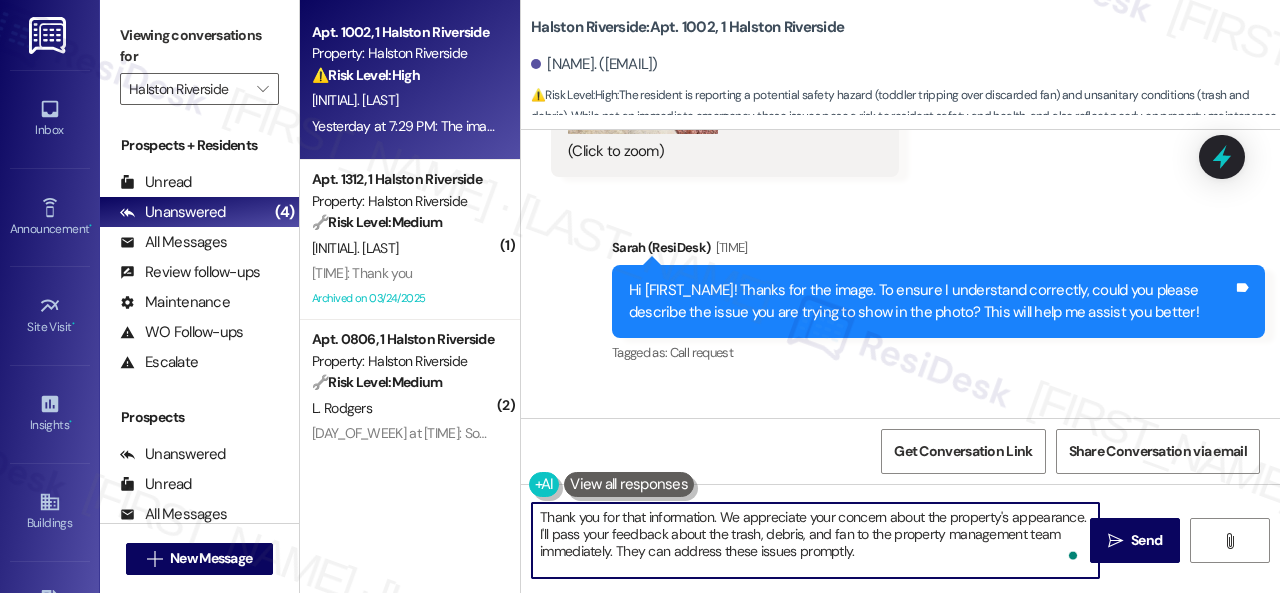 click on "Thank you for that information. We appreciate your concern about the property's appearance. I'll pass your feedback about the trash, debris, and fan to the property management team immediately. They can address these issues promptly." at bounding box center [815, 540] 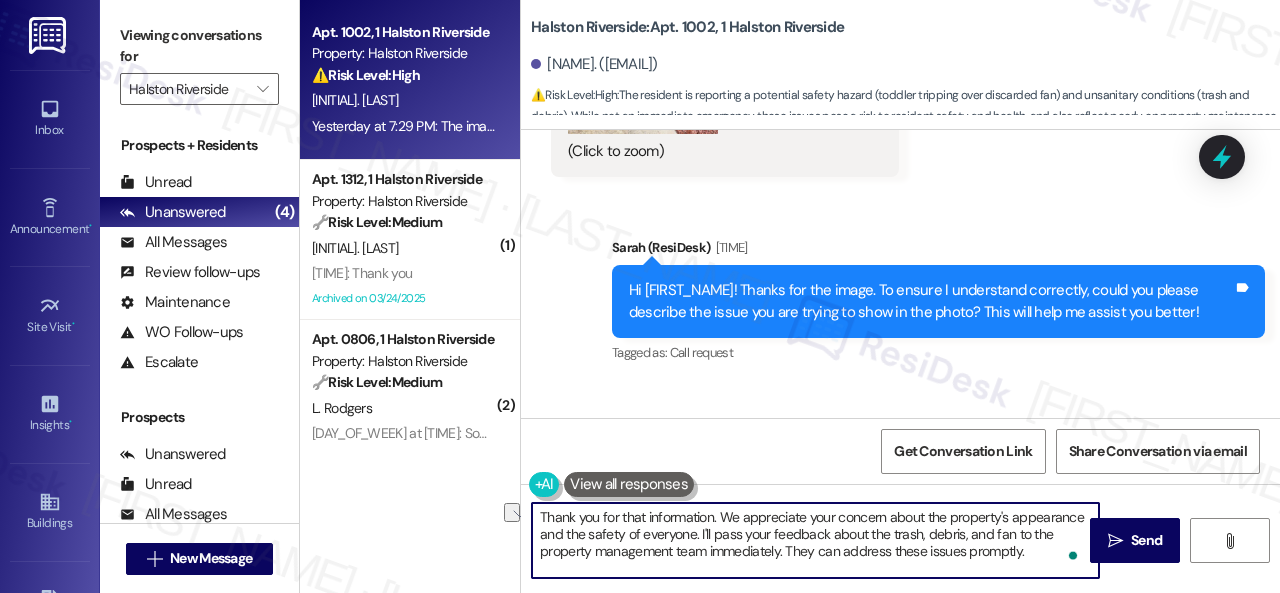 drag, startPoint x: 782, startPoint y: 549, endPoint x: 1031, endPoint y: 548, distance: 249.00201 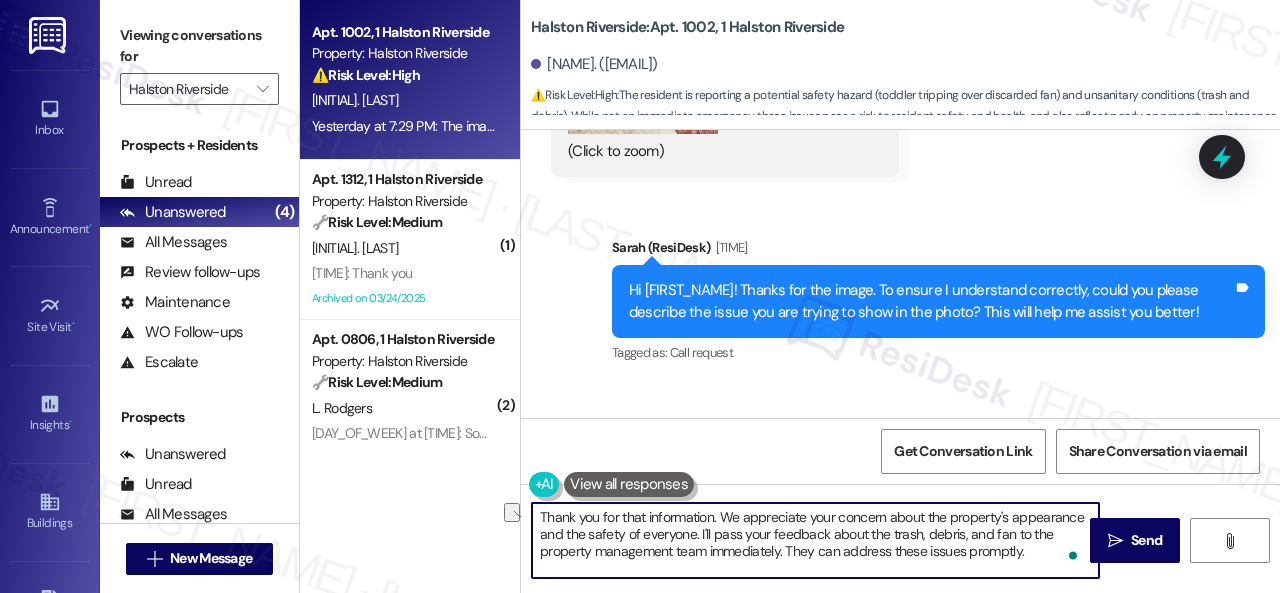 click on "Thank you for that information. We appreciate your concern about the property's appearance and the safety of everyone. I'll pass your feedback about the trash, debris, and fan to the property management team immediately. They can address these issues promptly." at bounding box center [815, 540] 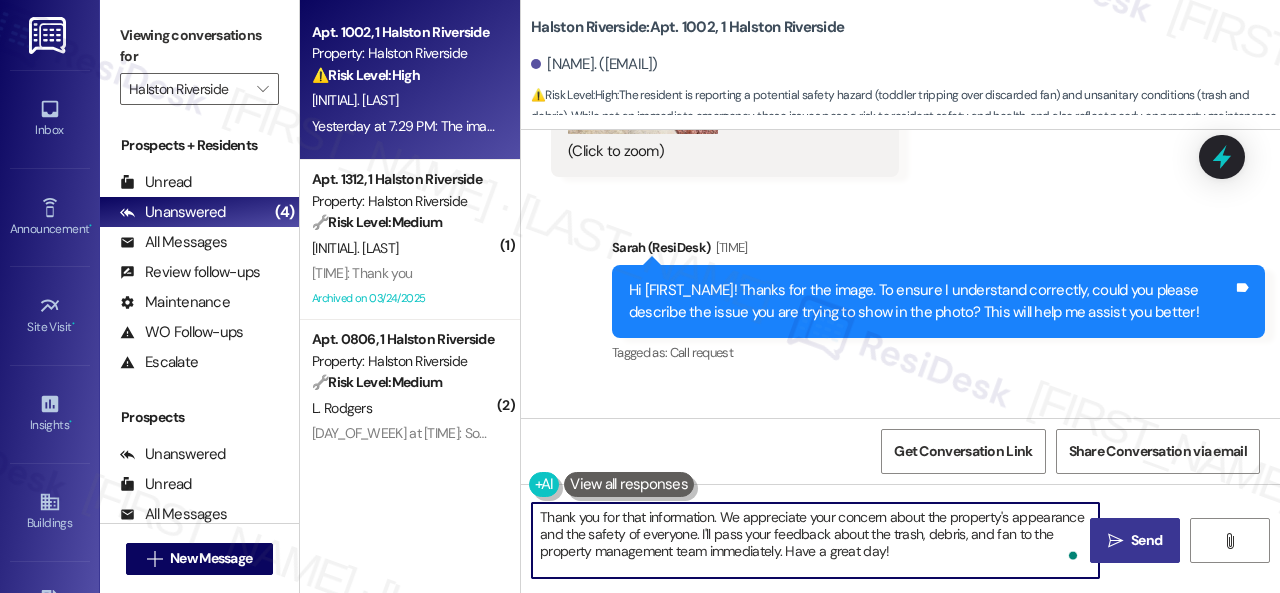 type on "Thank you for that information. We appreciate your concern about the property's appearance and the safety of everyone. I'll pass your feedback about the trash, debris, and fan to the property management team immediately. Have a great day!" 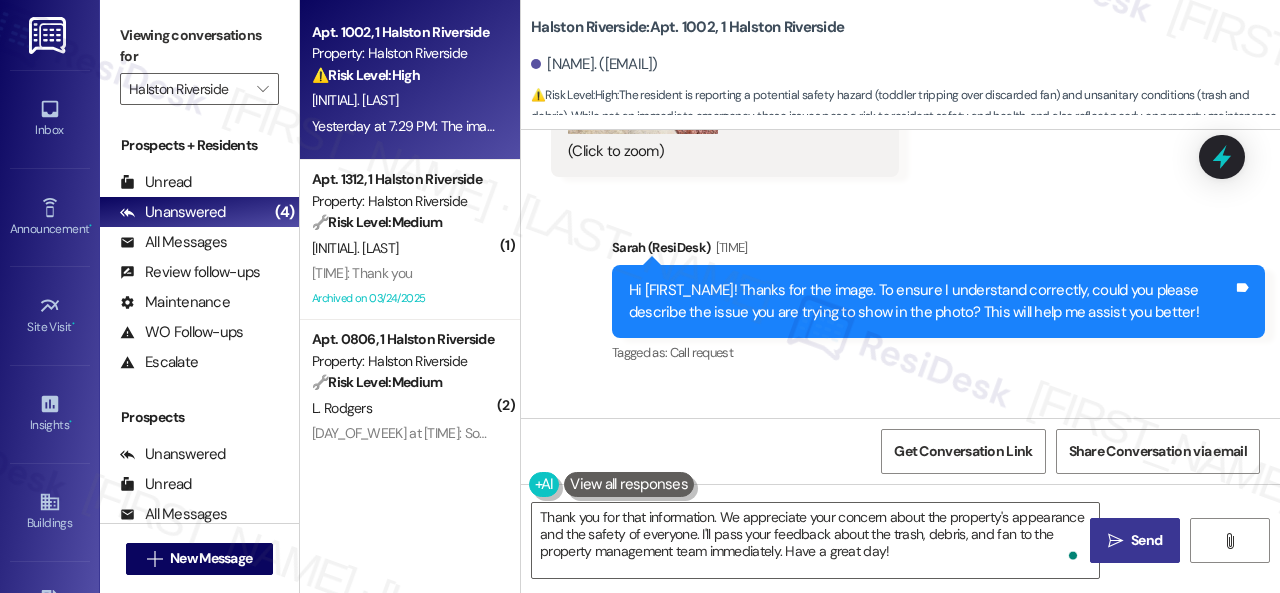 click on "Send" at bounding box center (1146, 540) 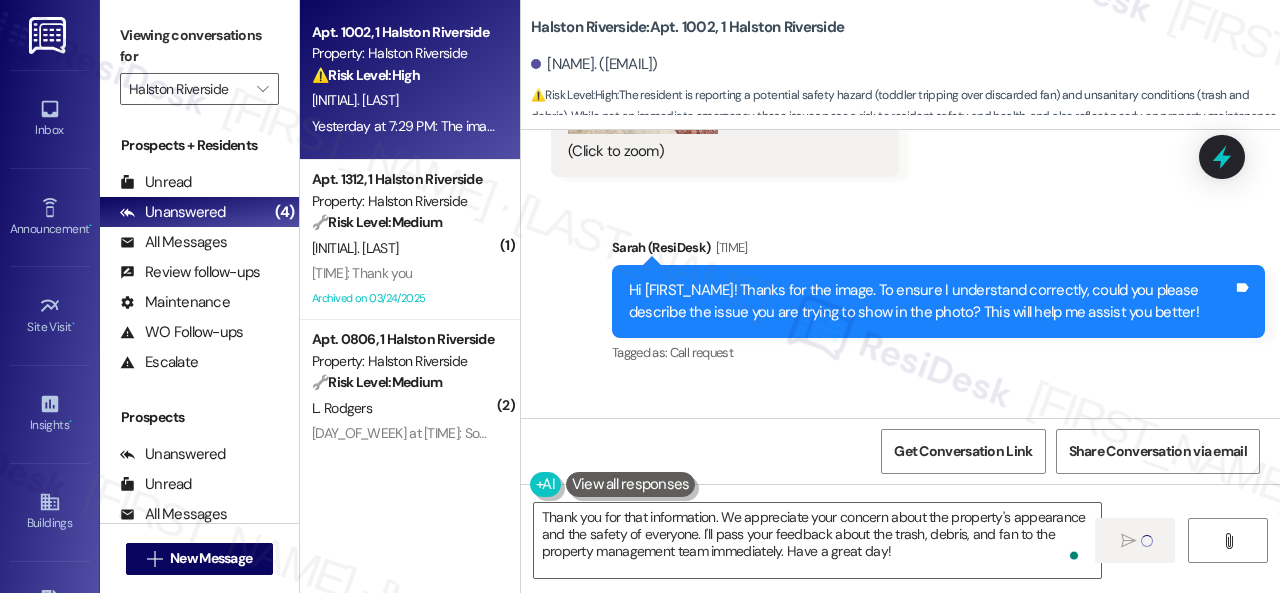 type 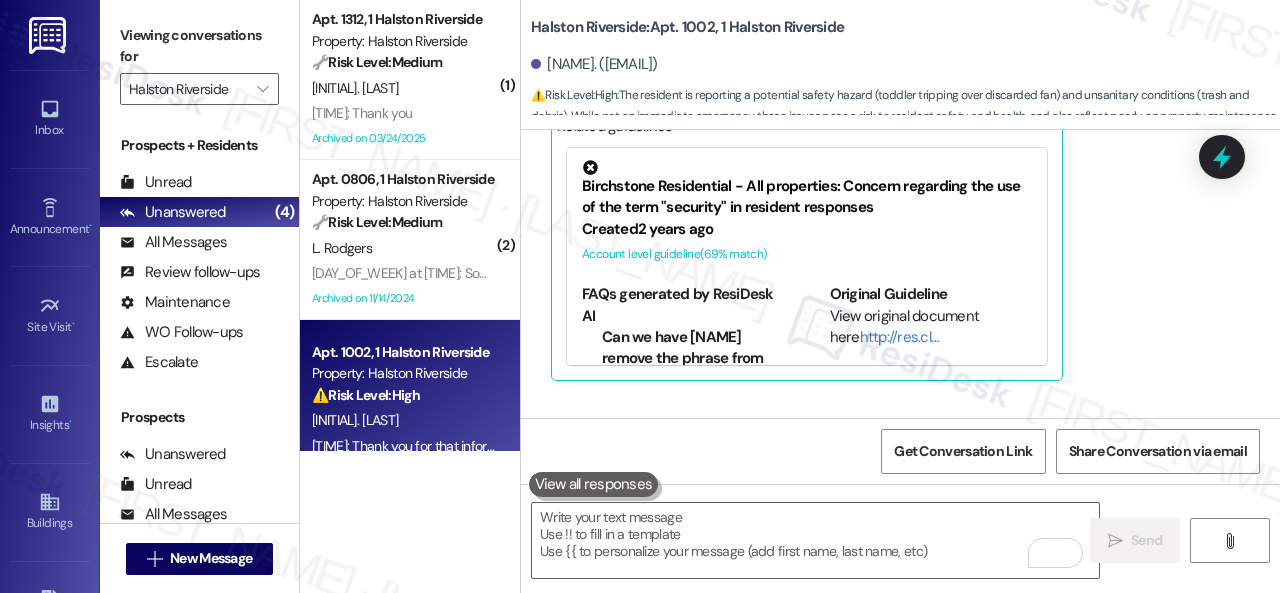 scroll, scrollTop: 3930, scrollLeft: 0, axis: vertical 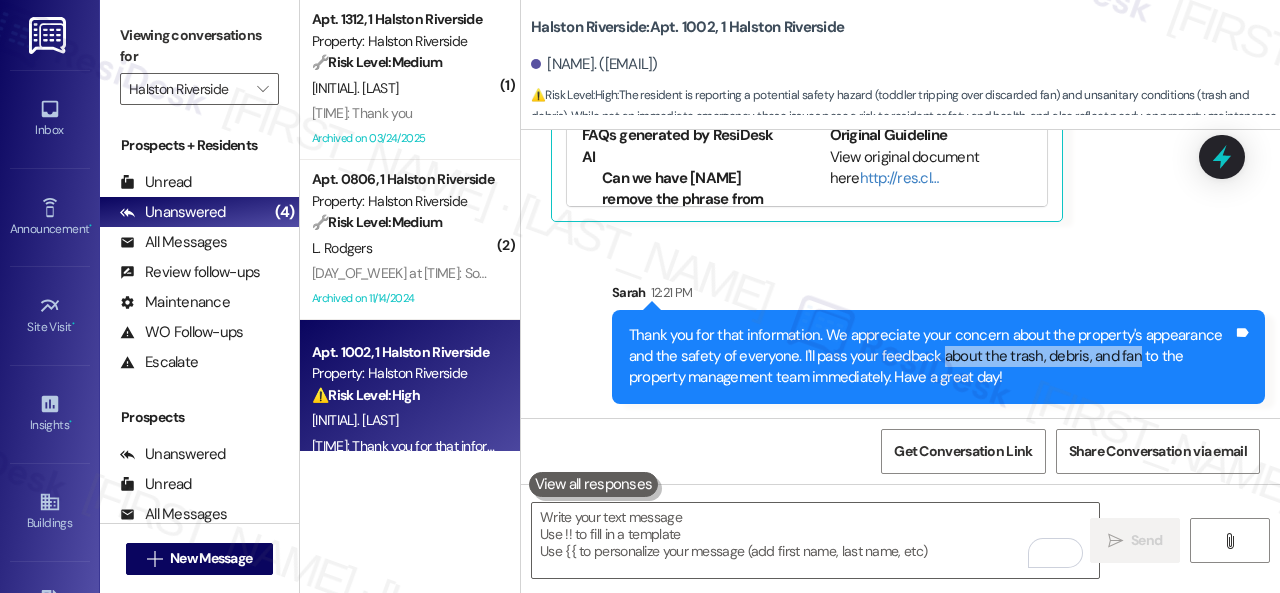 drag, startPoint x: 940, startPoint y: 357, endPoint x: 1129, endPoint y: 355, distance: 189.01057 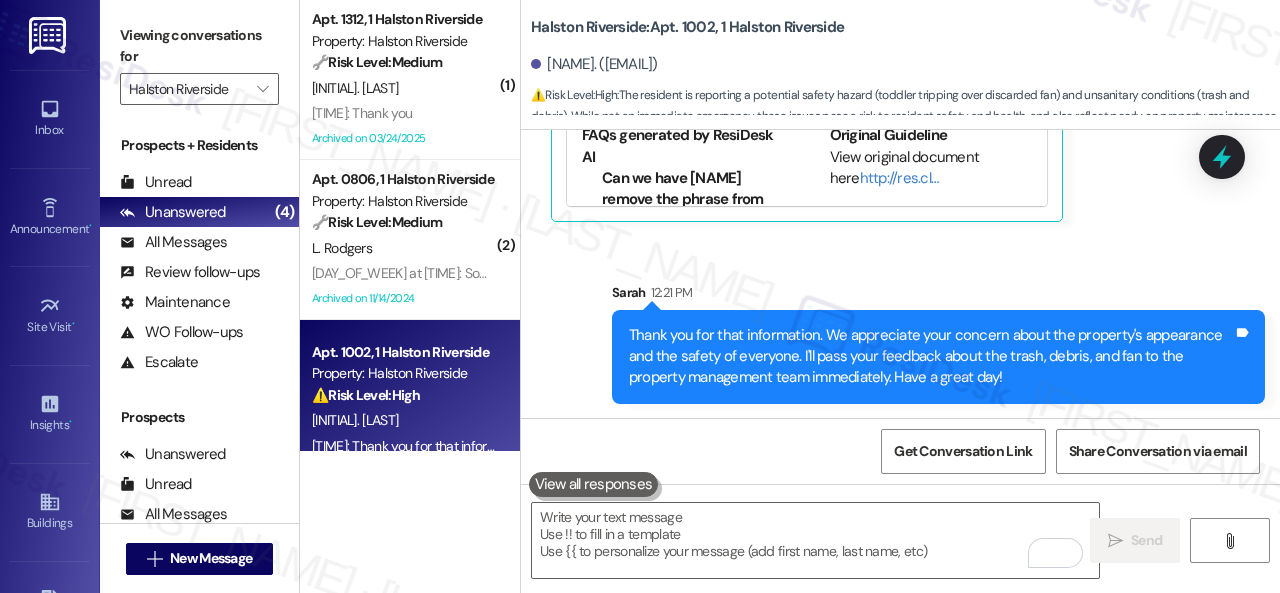 click on "Received via SMS [FIRST] [LAST] Neutral [DAY] at [TIME] The images are of the property going downhill. Maintenance throws items from apartments over balconies and place trash in the back of buildings such as the building I reside and leave items that are meant to be in the trash on the grounds that it gives an undesirable look (ie ghetto). The fan as soon as you come in the parking lot has been sitting outside of the apartment building for two weeks now as I seen a toddler about to injure herself from accidently tripping and fall over it. I've cleaned up trash and debris in the back of my apartment building twice in a month because every time I go outside to sit on the patio, I see trash like this that sits here for weeks, and it's disgusting and disturbing. Tags and notes Tagged as: Trash , Click to highlight conversations about Trash Parking , Click to highlight conversations about Parking Maintenance , Click to highlight conversations about Maintenance Maintenance request , Complaint ," at bounding box center (877, -67) 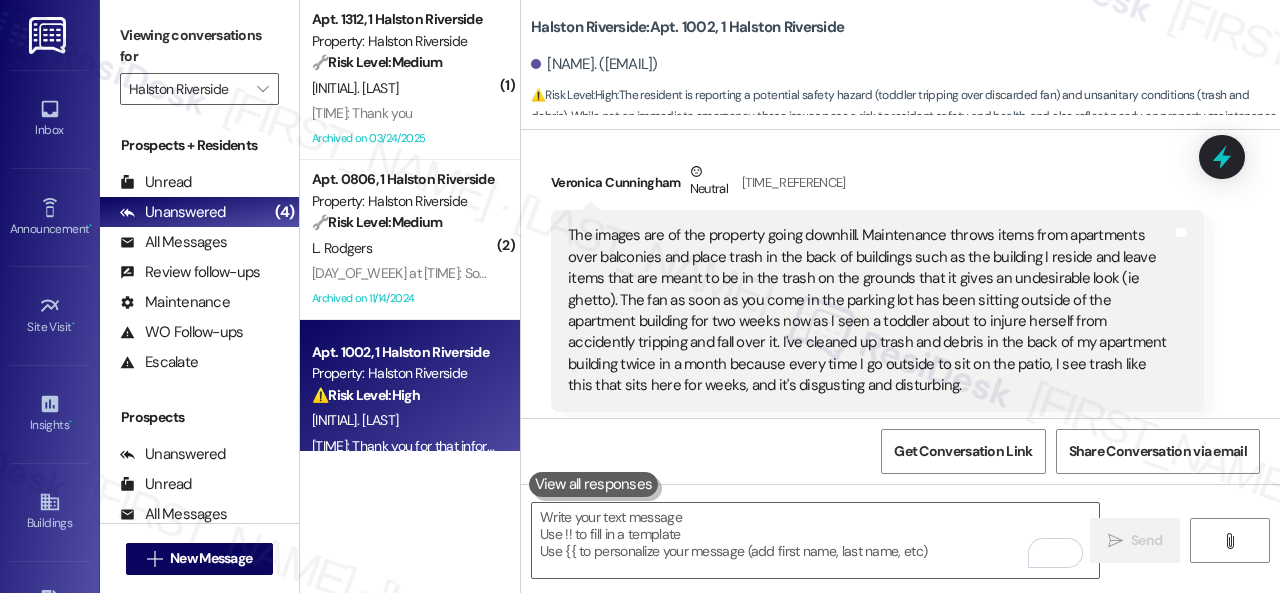 scroll, scrollTop: 3330, scrollLeft: 0, axis: vertical 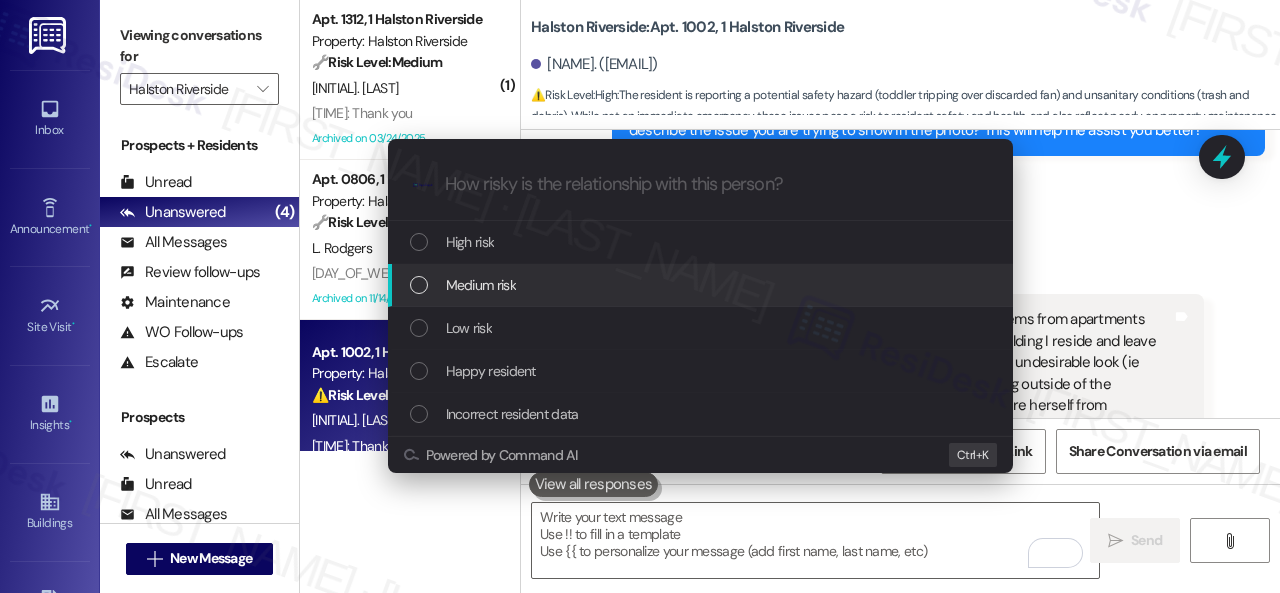 click on "Medium risk" at bounding box center [481, 285] 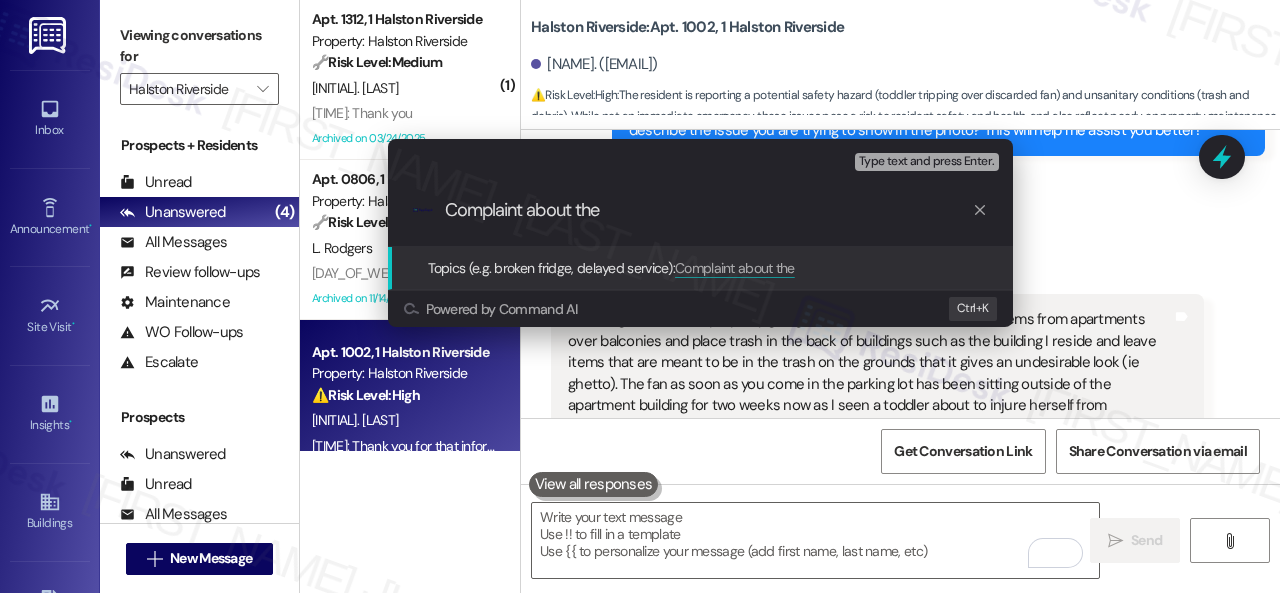paste on "about the trash, debris, and fan" 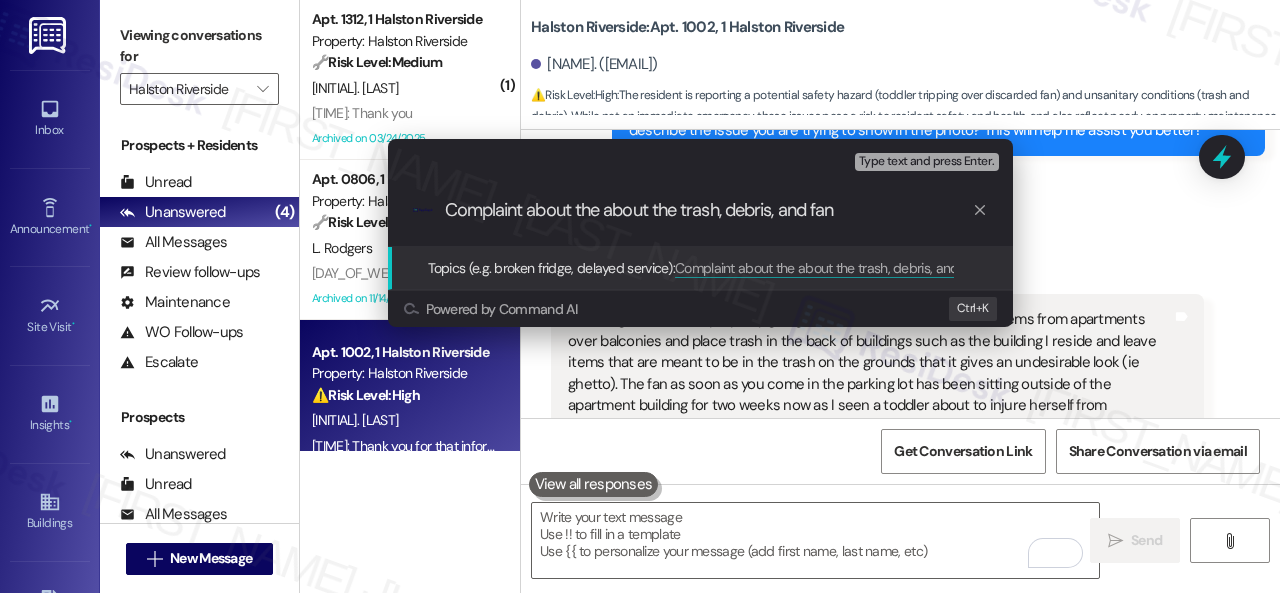 drag, startPoint x: 606, startPoint y: 211, endPoint x: 526, endPoint y: 211, distance: 80 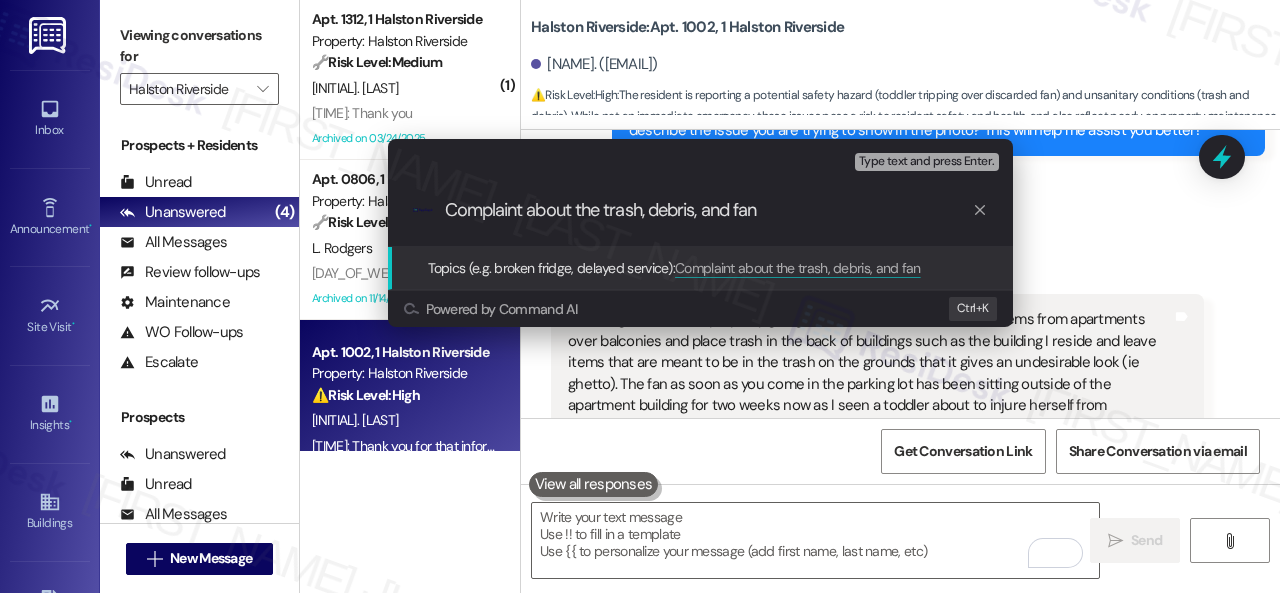 click on "Complaint about the trash, debris, and fan" at bounding box center (708, 210) 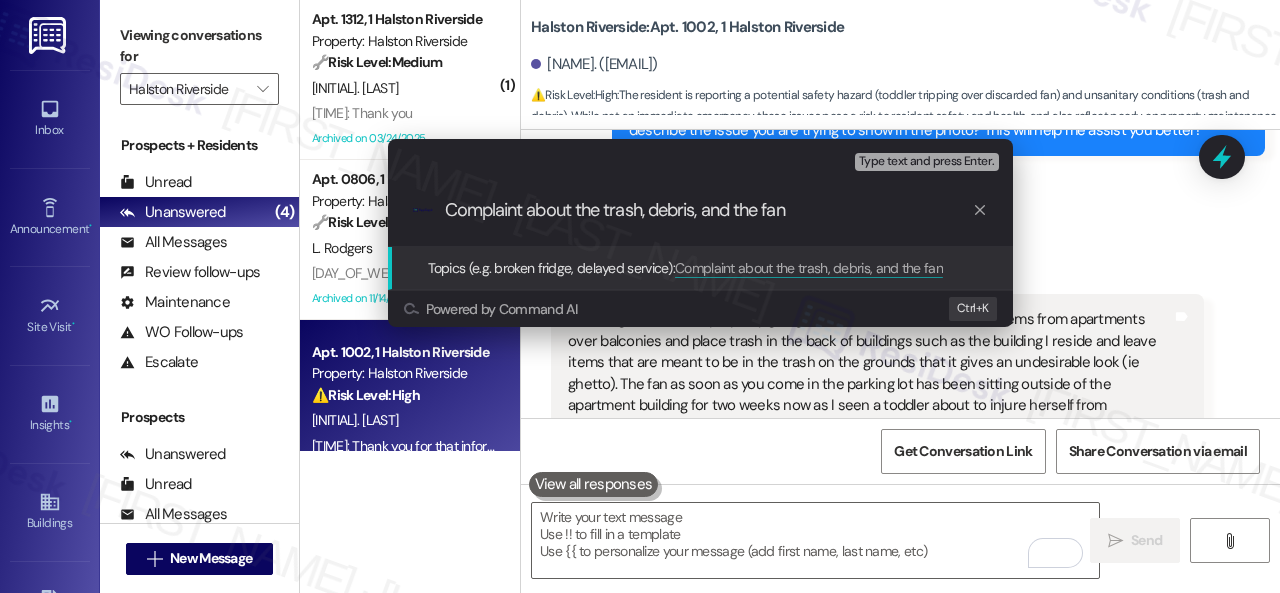click on "Complaint about the trash, debris, and the fan" at bounding box center (708, 210) 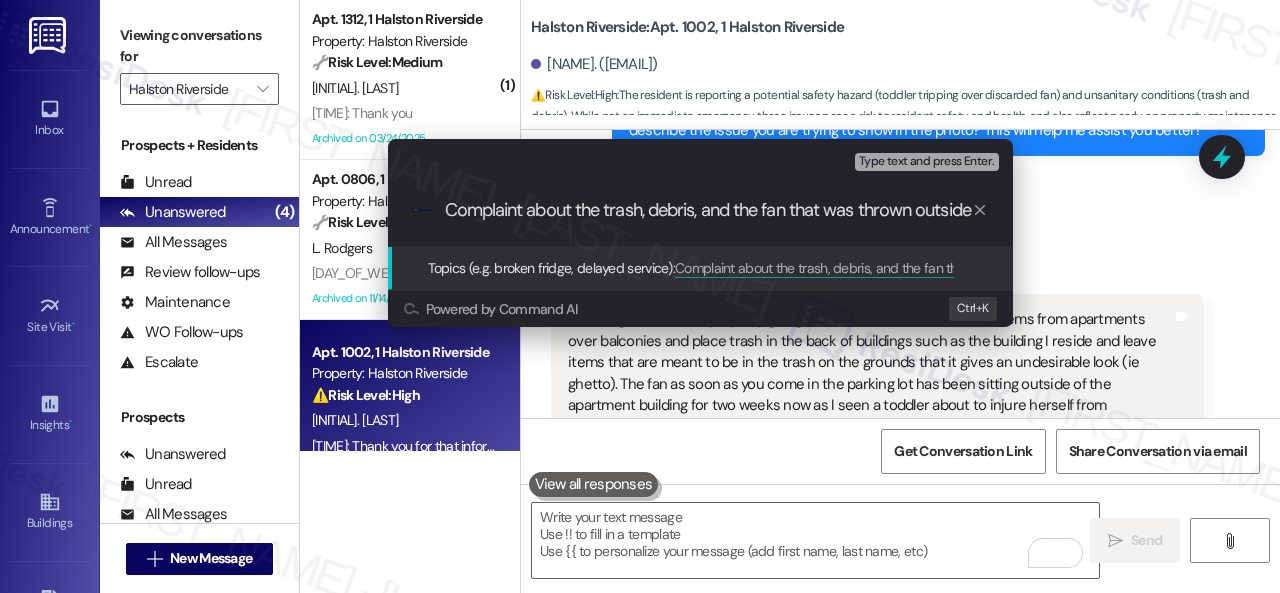 scroll, scrollTop: 0, scrollLeft: 6, axis: horizontal 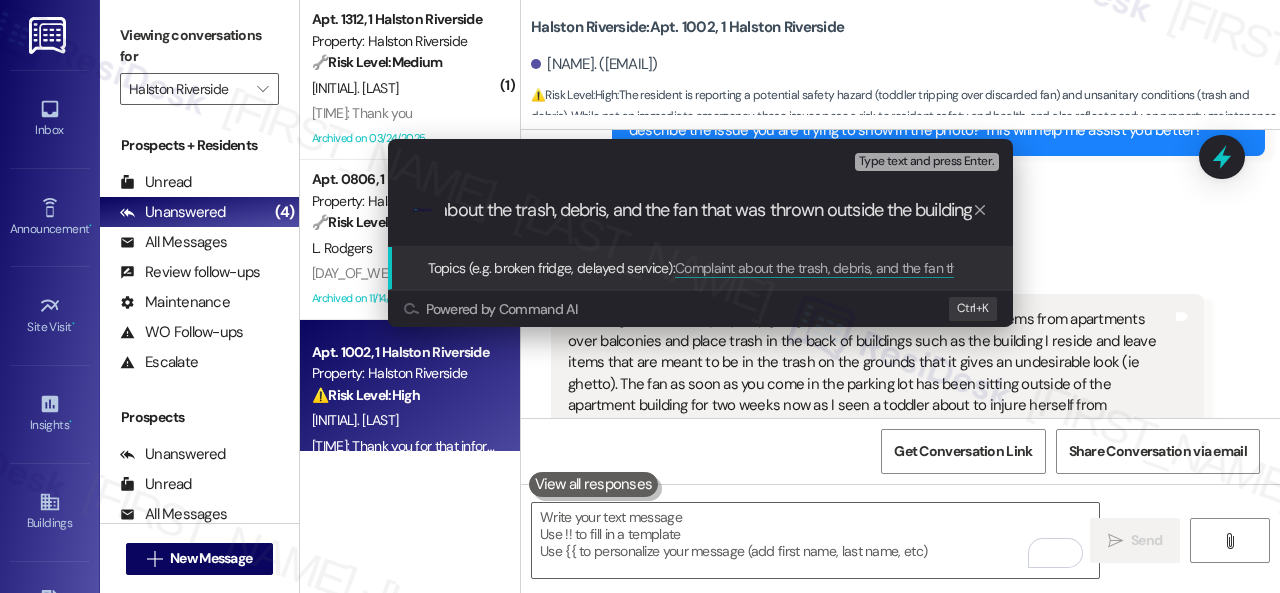 type on "Complaint about the trash, debris, and the fan that was thrown outside the building." 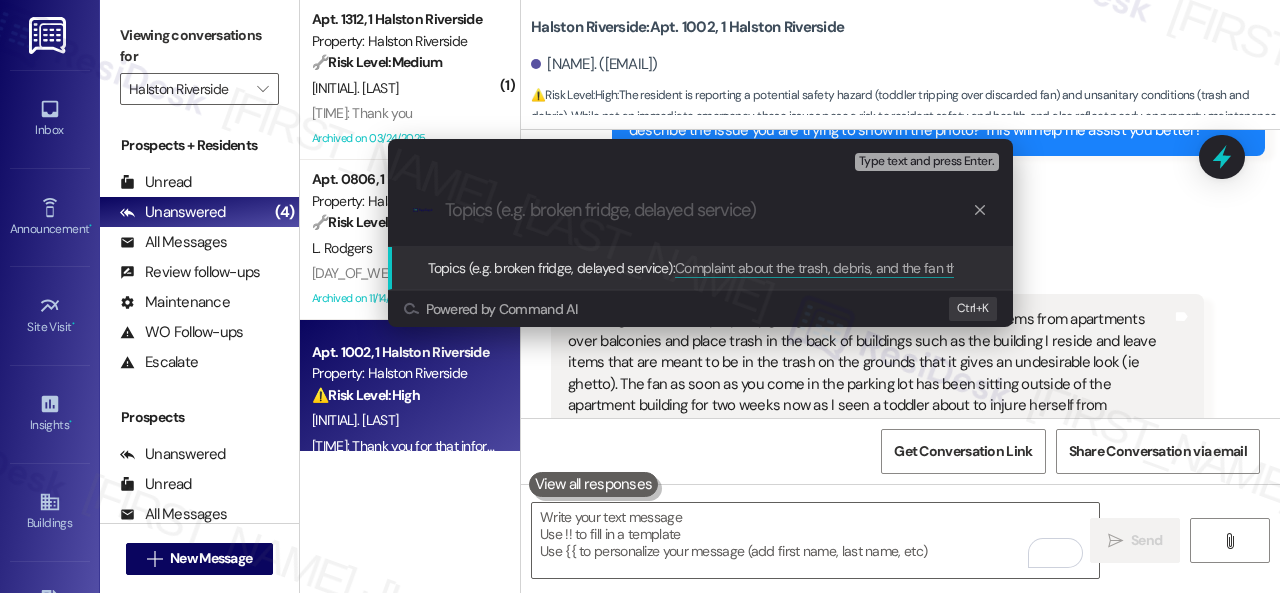 scroll, scrollTop: 0, scrollLeft: 0, axis: both 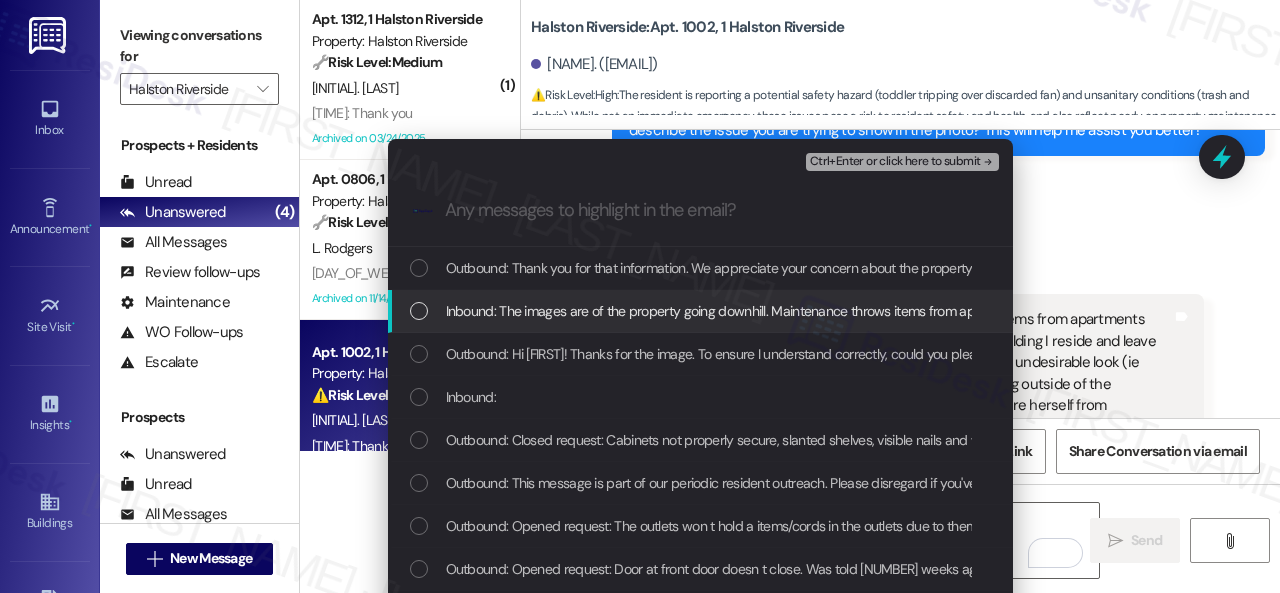 click on "Inbound: The images are of the property going downhill. Maintenance throws items from apartments over balconies and place trash in the back of buildings such as the building I reside and leave items that are meant to be in the trash on the grounds that it gives an undesirable look (ie ghetto). The fan as soon as you come in the parking lot has been sitting outside of the apartment building for two weeks now as I seen a toddler about to injure herself from accidently tripping and fall over it. I've cleaned up trash and debris in the back of my apartment building twice in a month because every time I go outside to sit on the patio, I see trash like this that sits here for weeks, and it's disgusting and disturbing." at bounding box center [2487, 311] 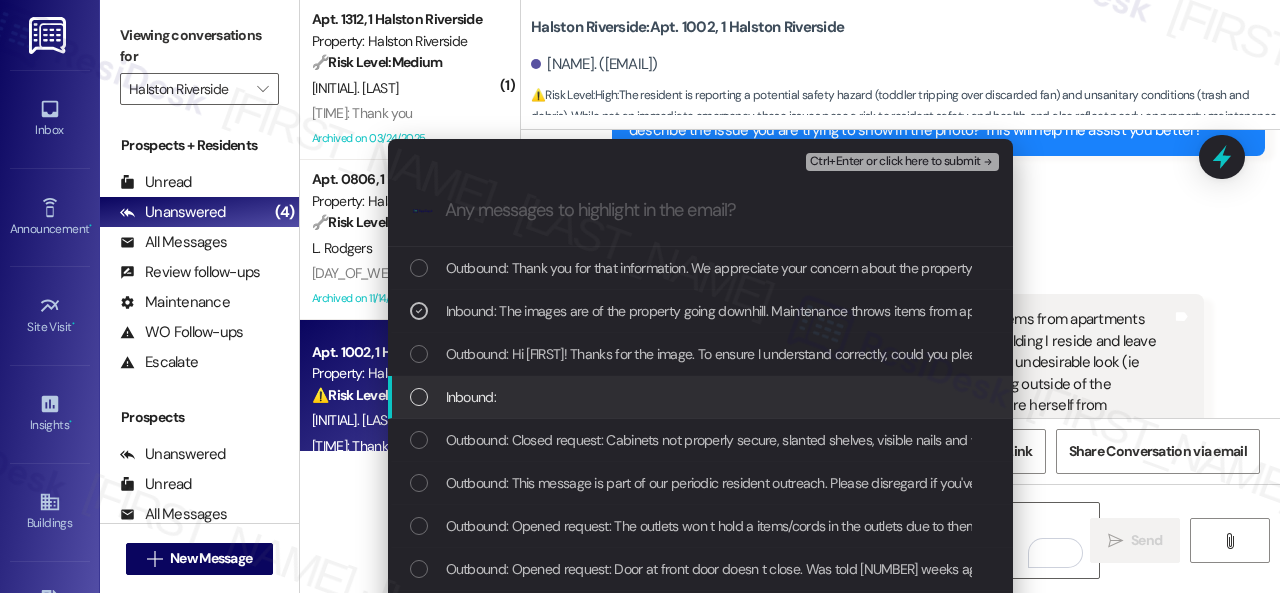 click on "Inbound:" at bounding box center (471, 397) 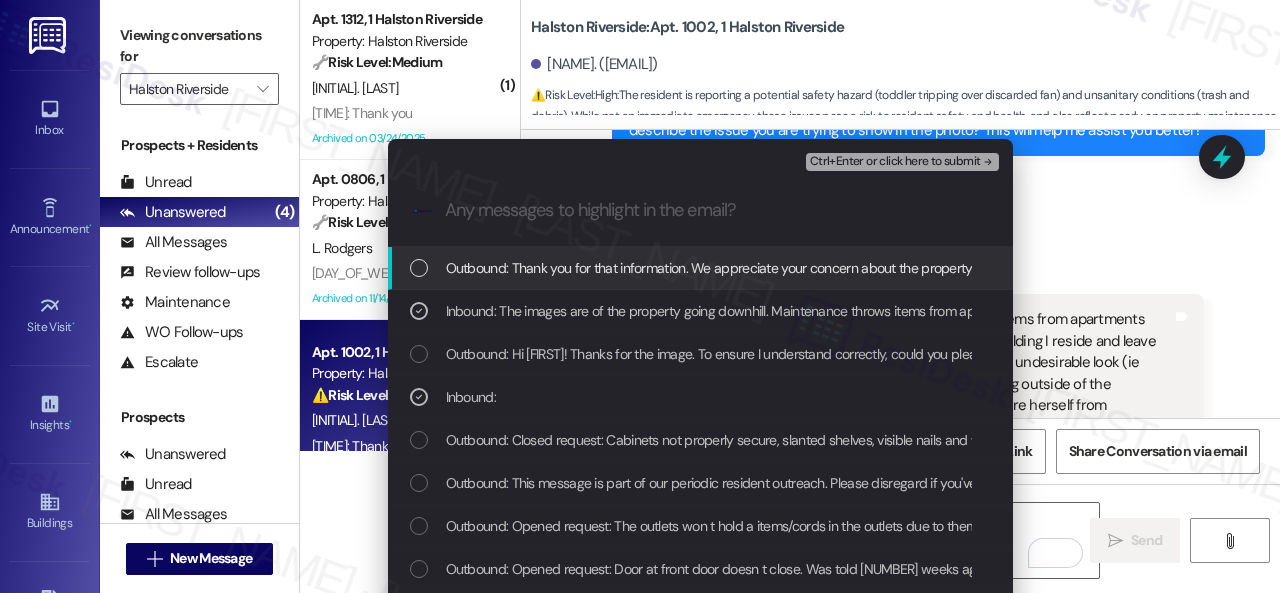 click on "Ctrl+Enter or click here to submit" at bounding box center (895, 162) 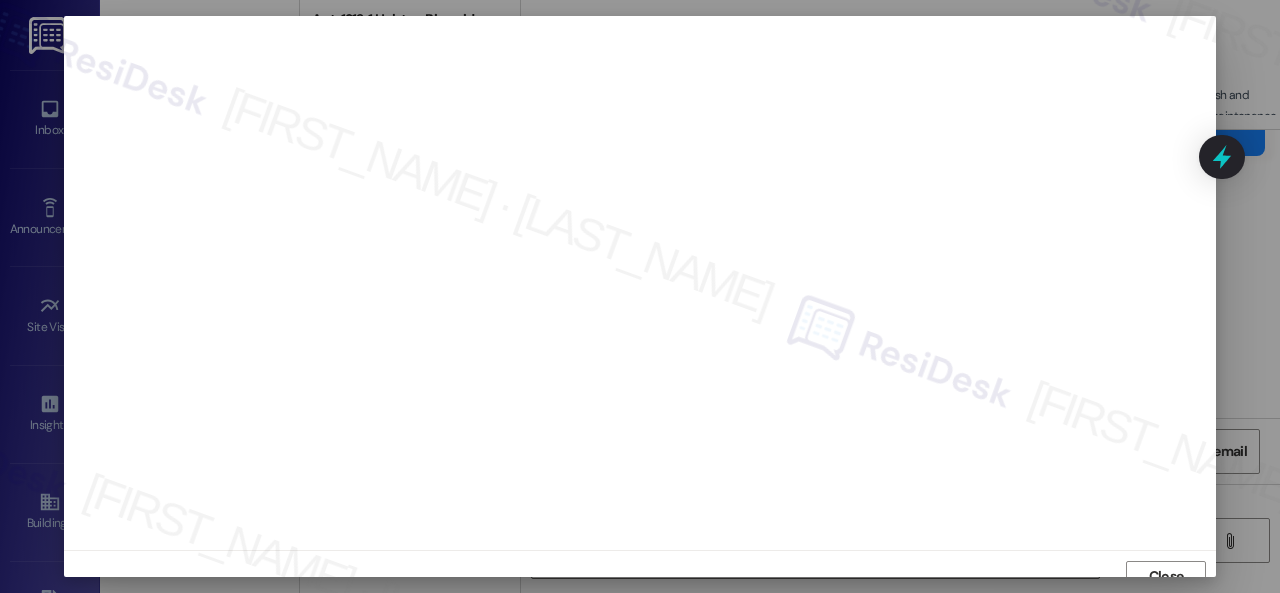 scroll, scrollTop: 15, scrollLeft: 0, axis: vertical 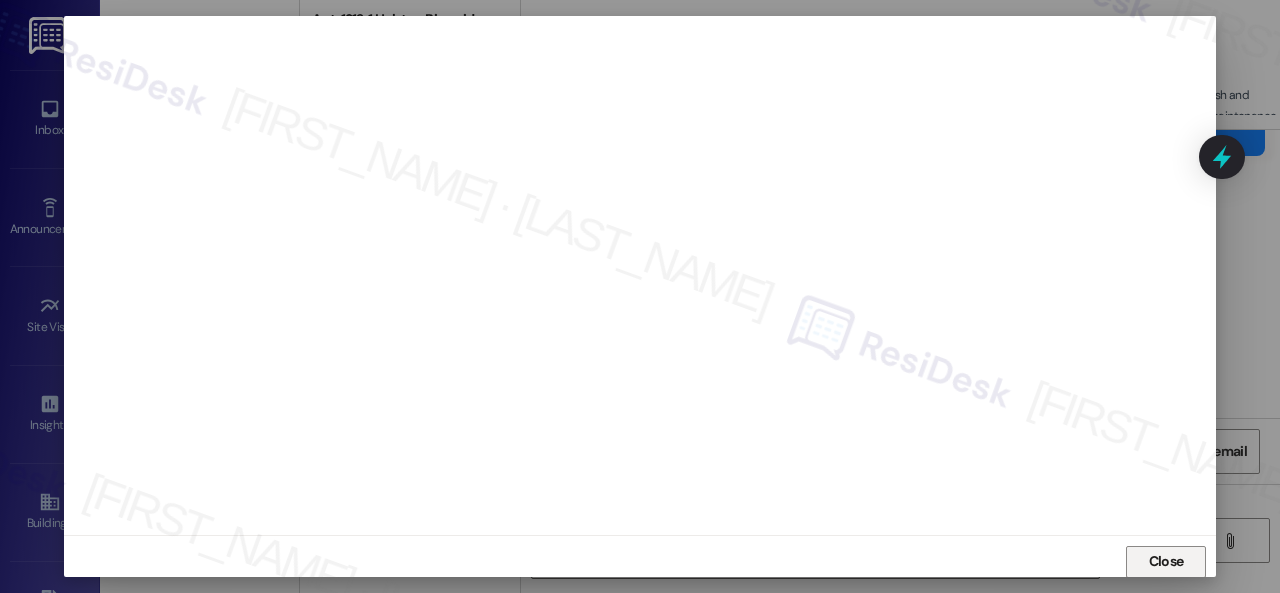 click on "Close" at bounding box center (1166, 561) 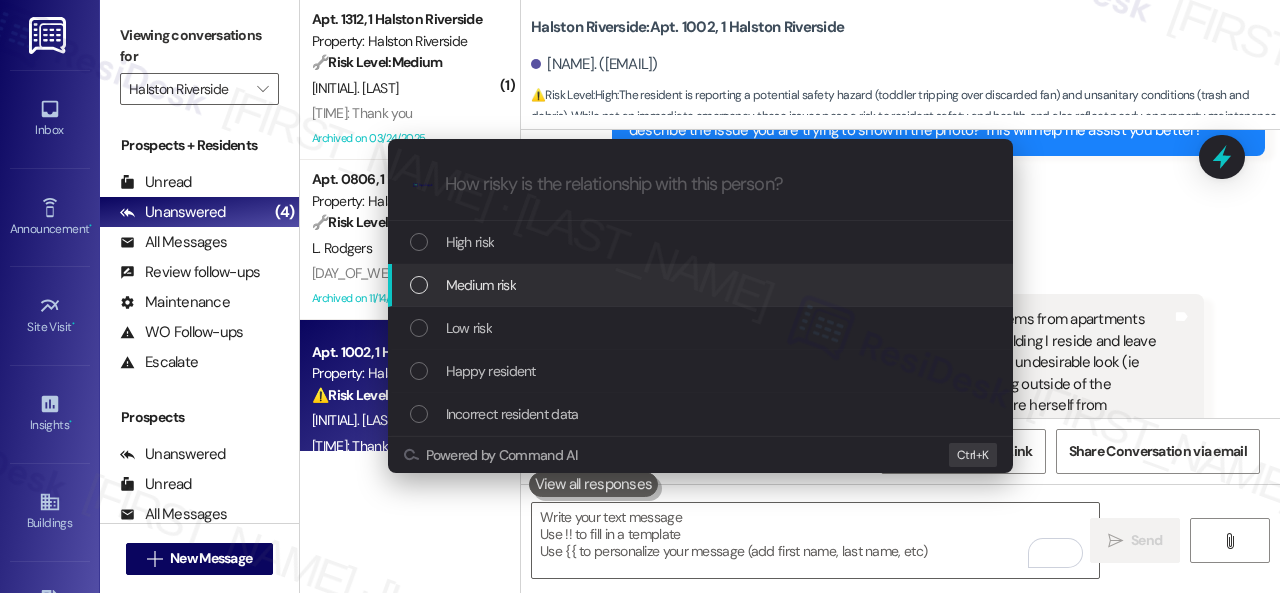 click on "Medium risk" at bounding box center (481, 285) 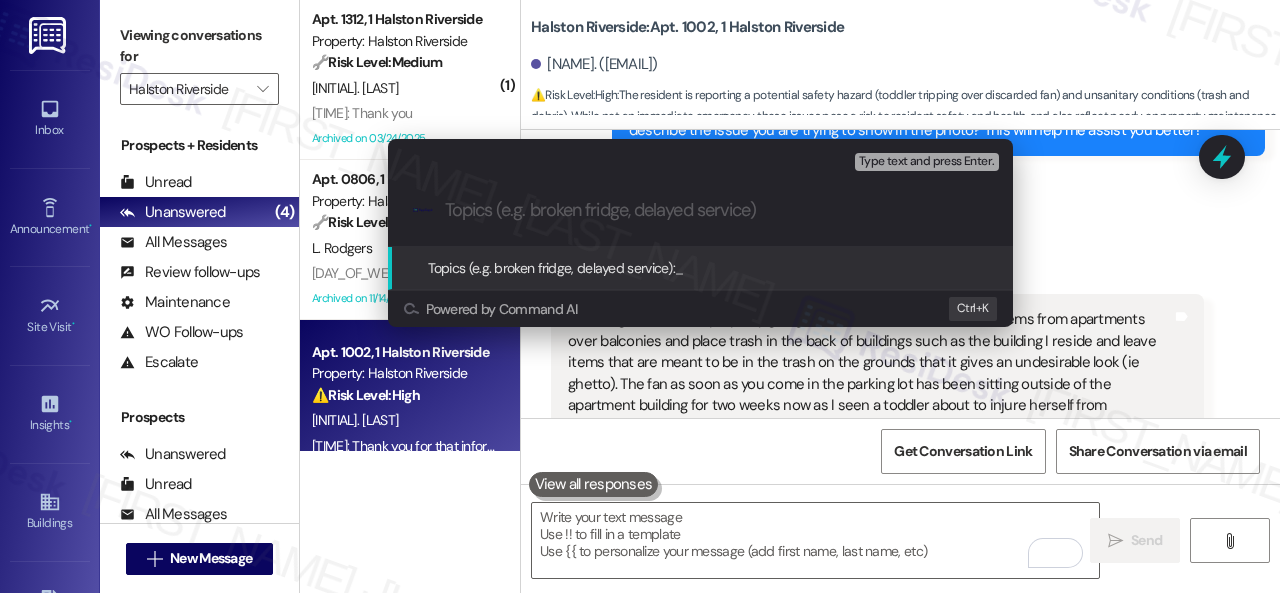 paste on "Complaint about the trash, debris, and the fan that was thrown outside the building." 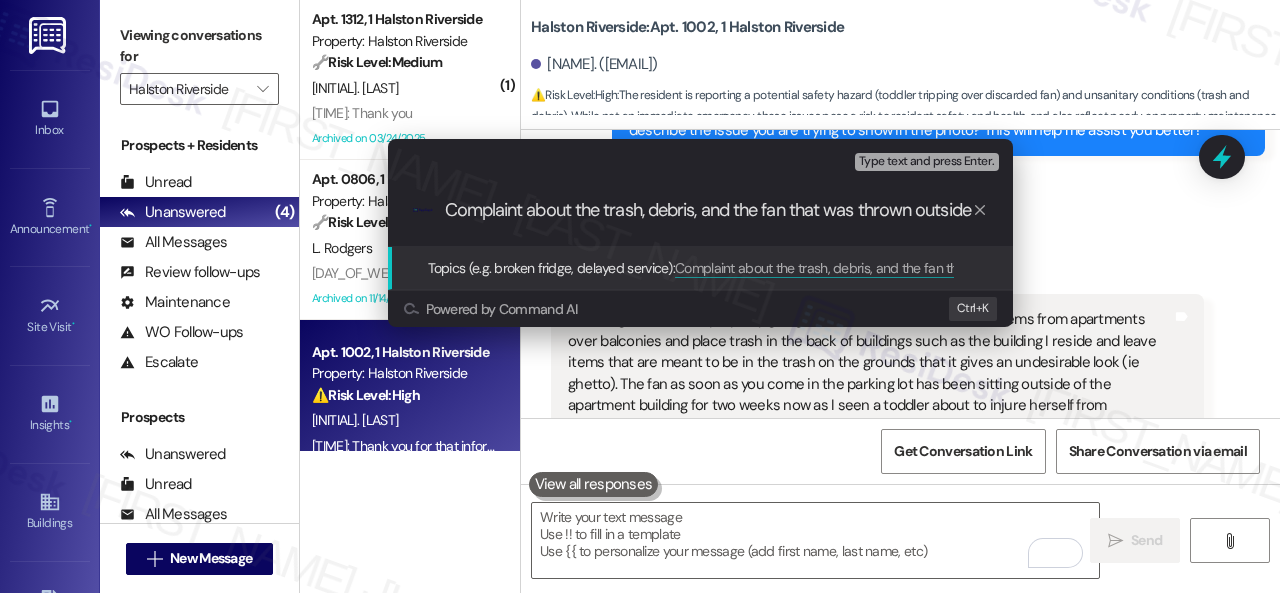 scroll, scrollTop: 0, scrollLeft: 100, axis: horizontal 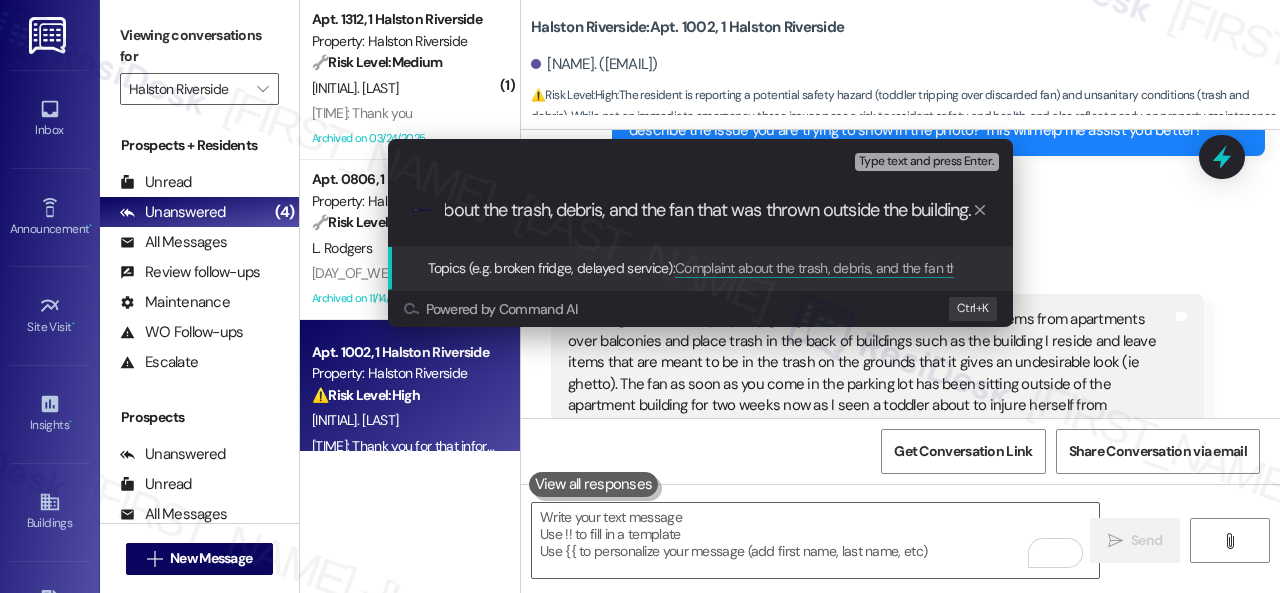type 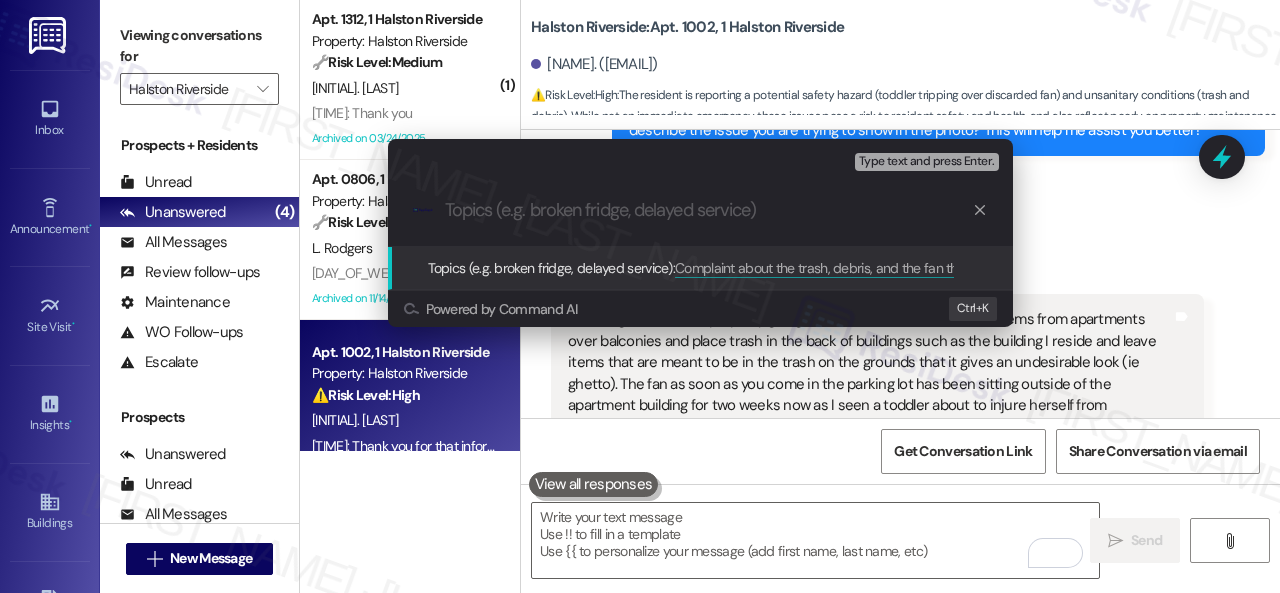 scroll, scrollTop: 0, scrollLeft: 0, axis: both 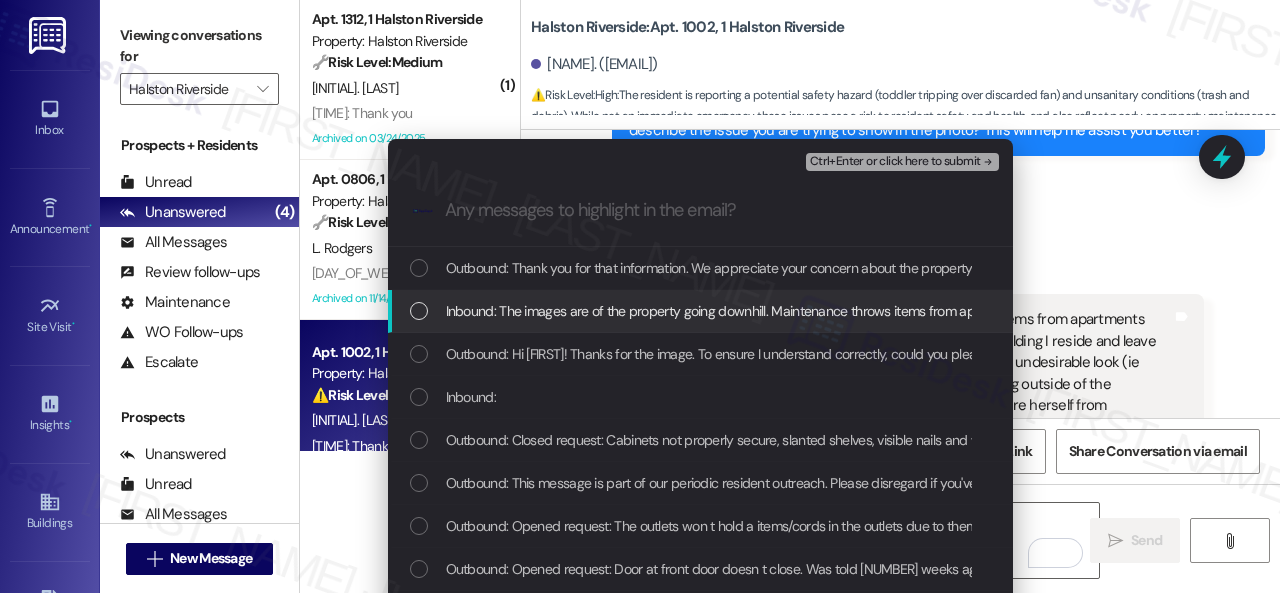 click on "Inbound: The images are of the property going downhill. Maintenance throws items from apartments over balconies and place trash in the back of buildings such as the building I reside and leave items that are meant to be in the trash on the grounds that it gives an undesirable look (ie ghetto). The fan as soon as you come in the parking lot has been sitting outside of the apartment building for two weeks now as I seen a toddler about to injure herself from accidently tripping and fall over it. I've cleaned up trash and debris in the back of my apartment building twice in a month because every time I go outside to sit on the patio, I see trash like this that sits here for weeks, and it's disgusting and disturbing." at bounding box center [2487, 311] 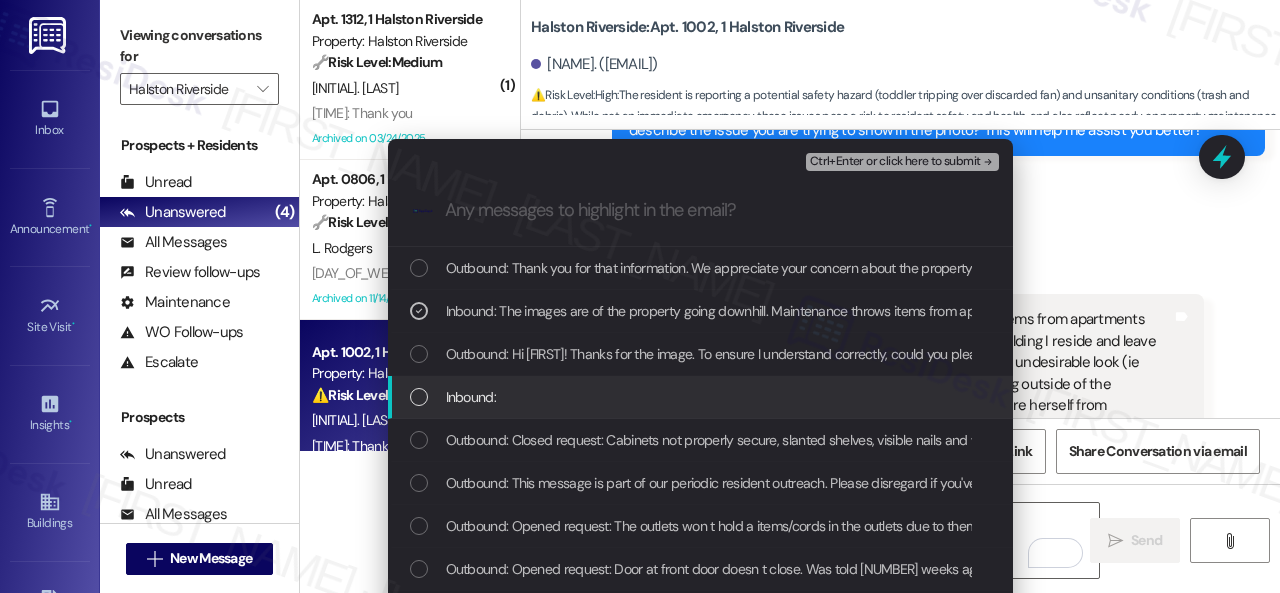 click on "Inbound:" at bounding box center [471, 397] 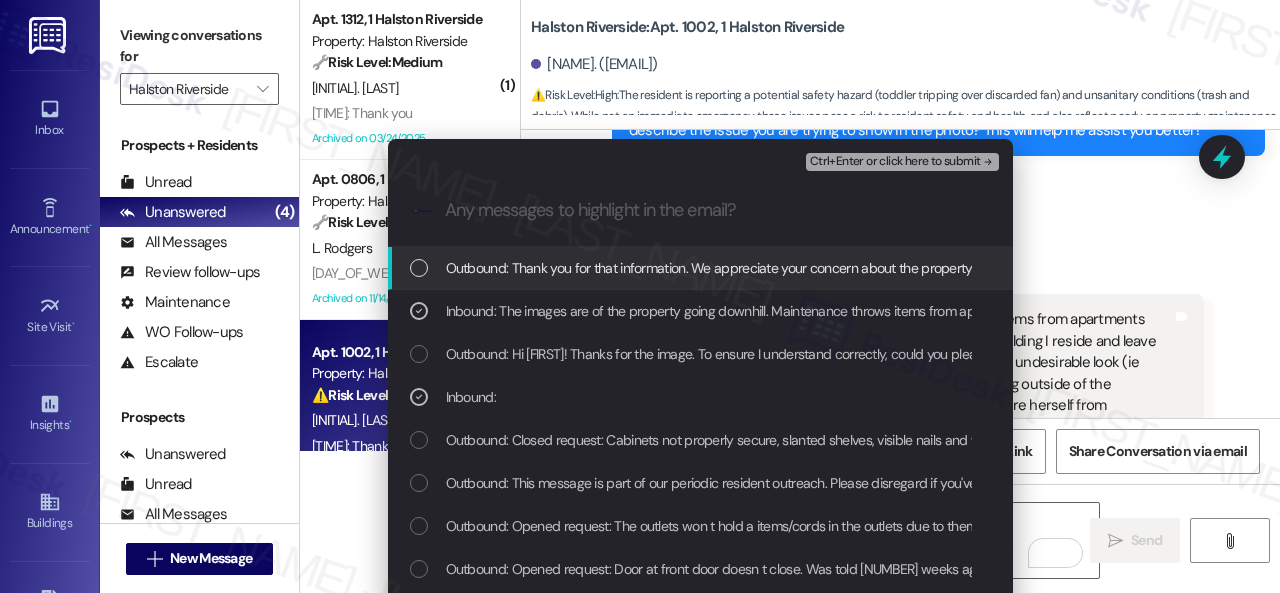 click on "Ctrl+Enter or click here to submit" at bounding box center [895, 162] 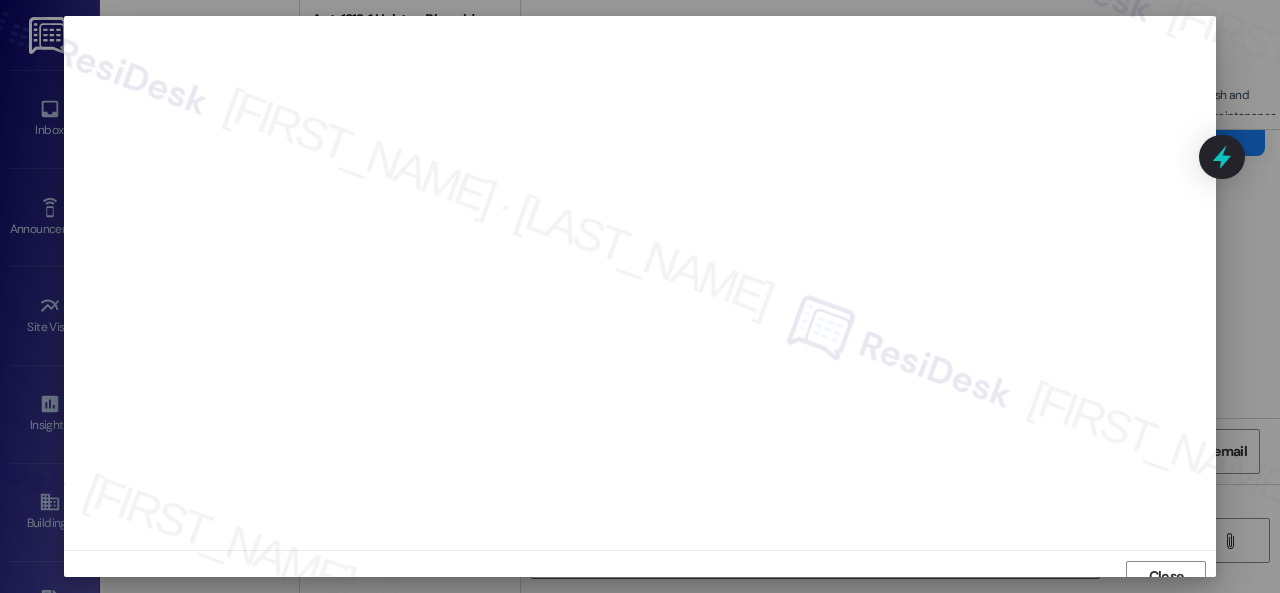 scroll, scrollTop: 15, scrollLeft: 0, axis: vertical 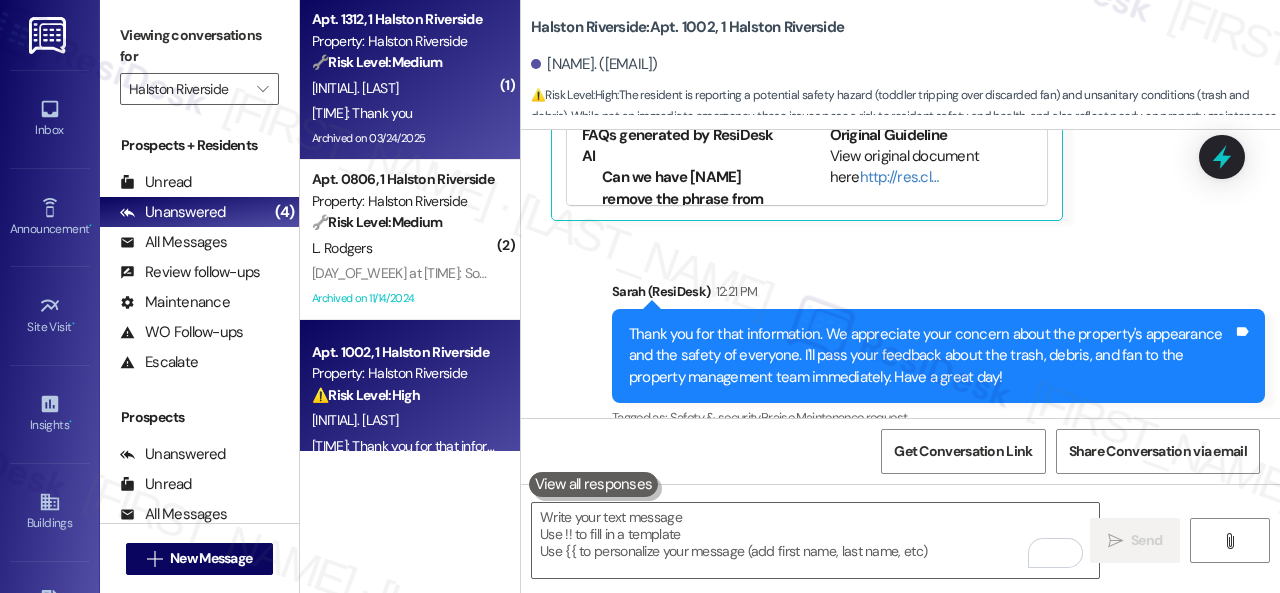 click on "[INITIAL]. [LAST]" at bounding box center (404, 88) 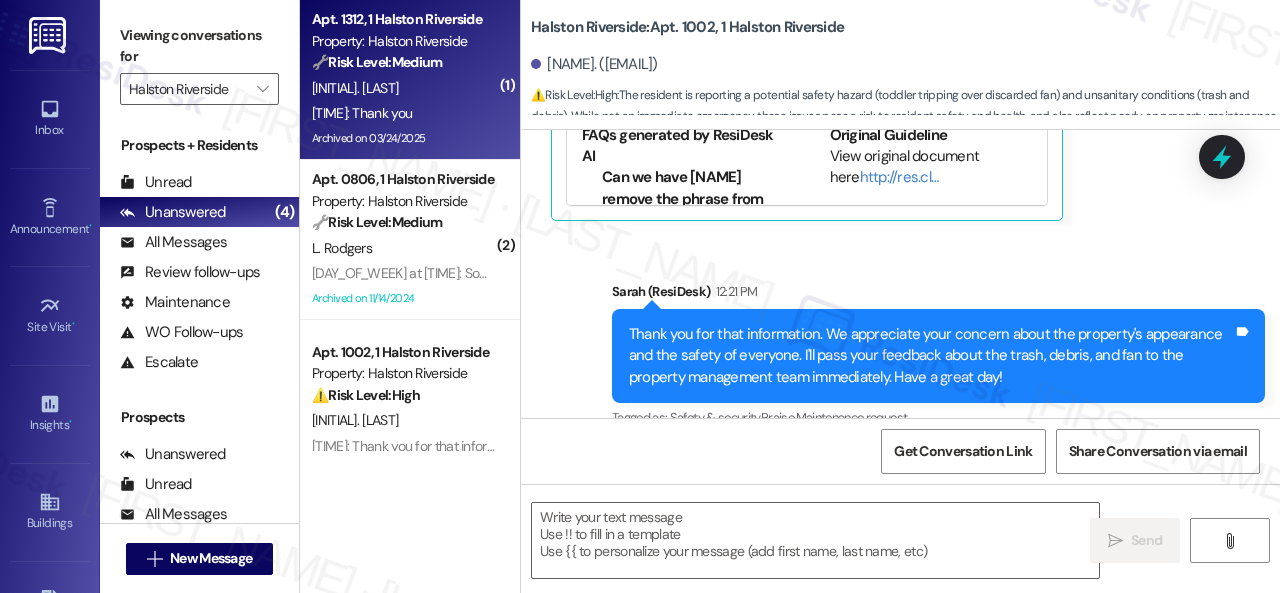 type on "Fetching suggested responses. Please feel free to read through the conversation in the meantime." 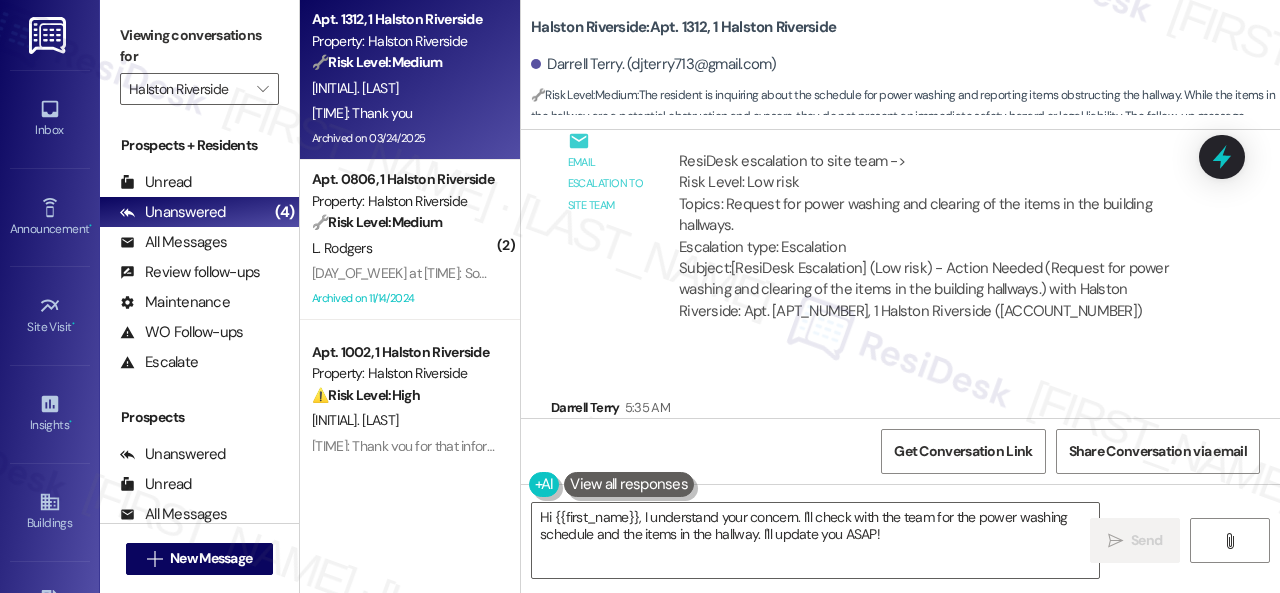 scroll, scrollTop: 25621, scrollLeft: 0, axis: vertical 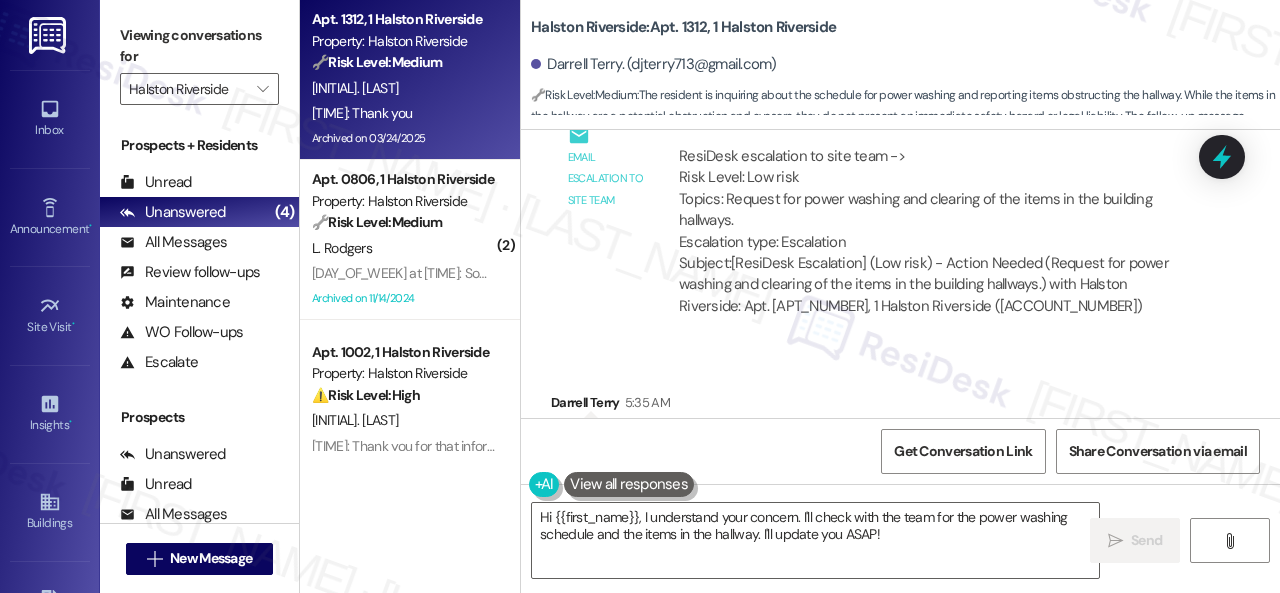 drag, startPoint x: 898, startPoint y: 549, endPoint x: 248, endPoint y: 400, distance: 666.8591 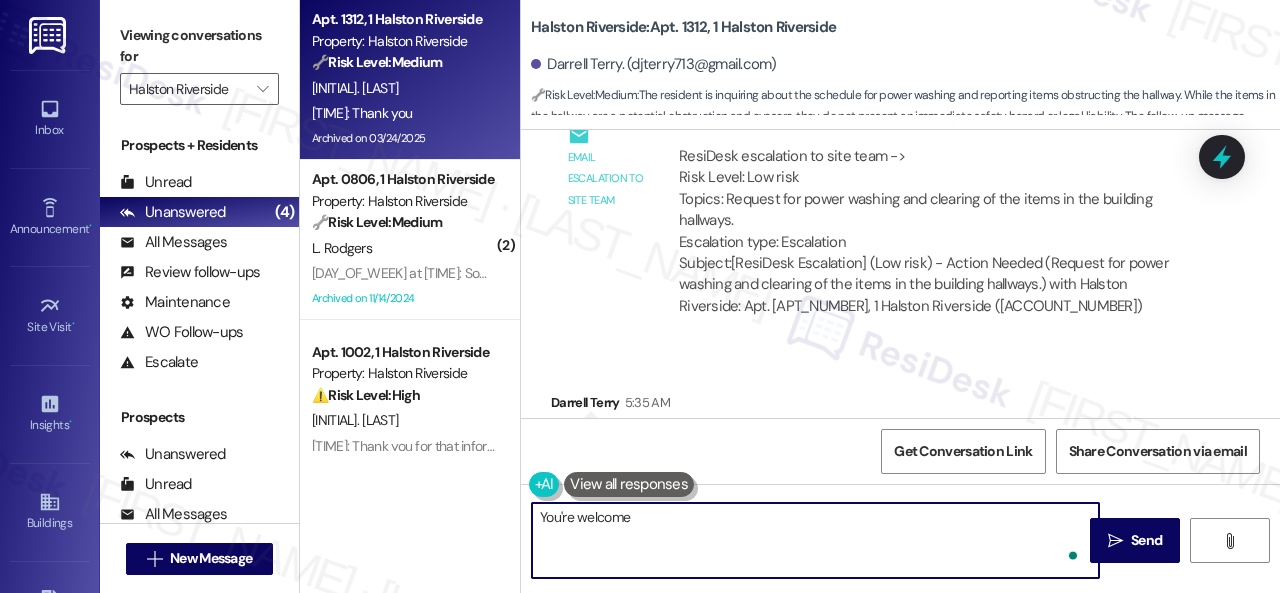 type on "You're welcome." 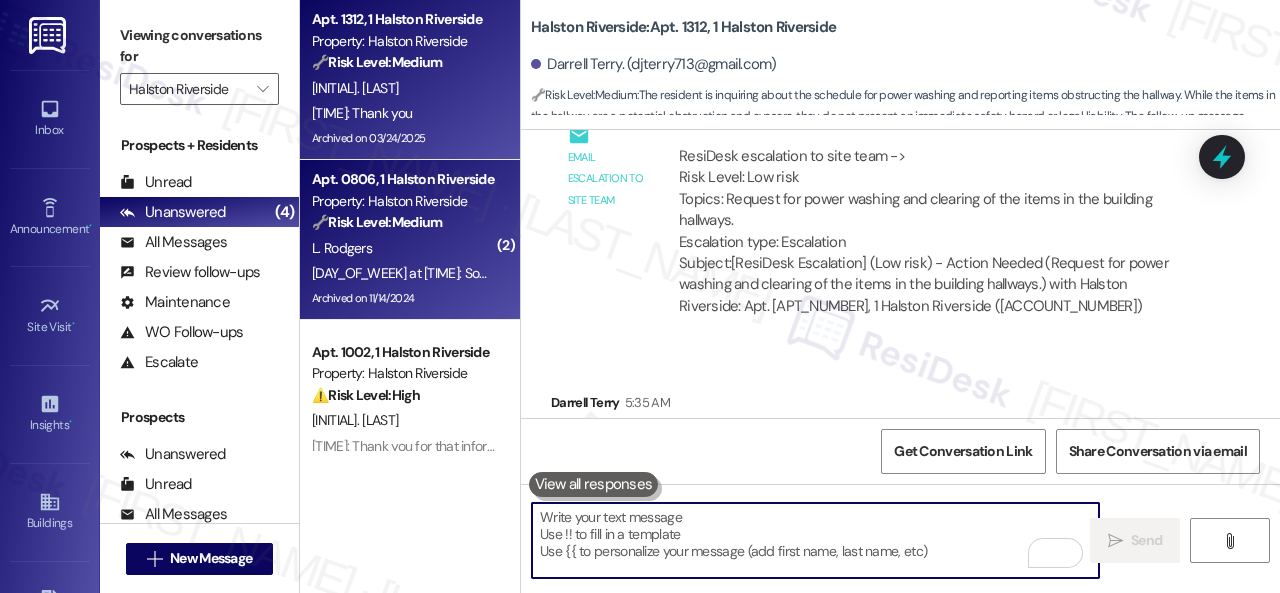 type 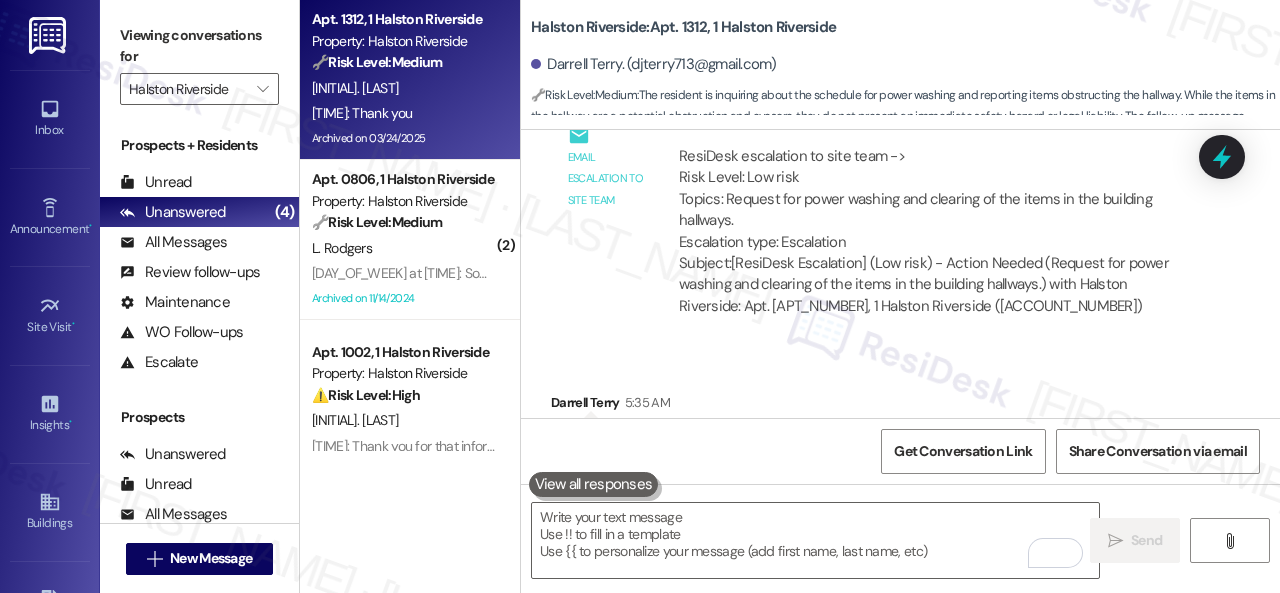 scroll, scrollTop: 25720, scrollLeft: 0, axis: vertical 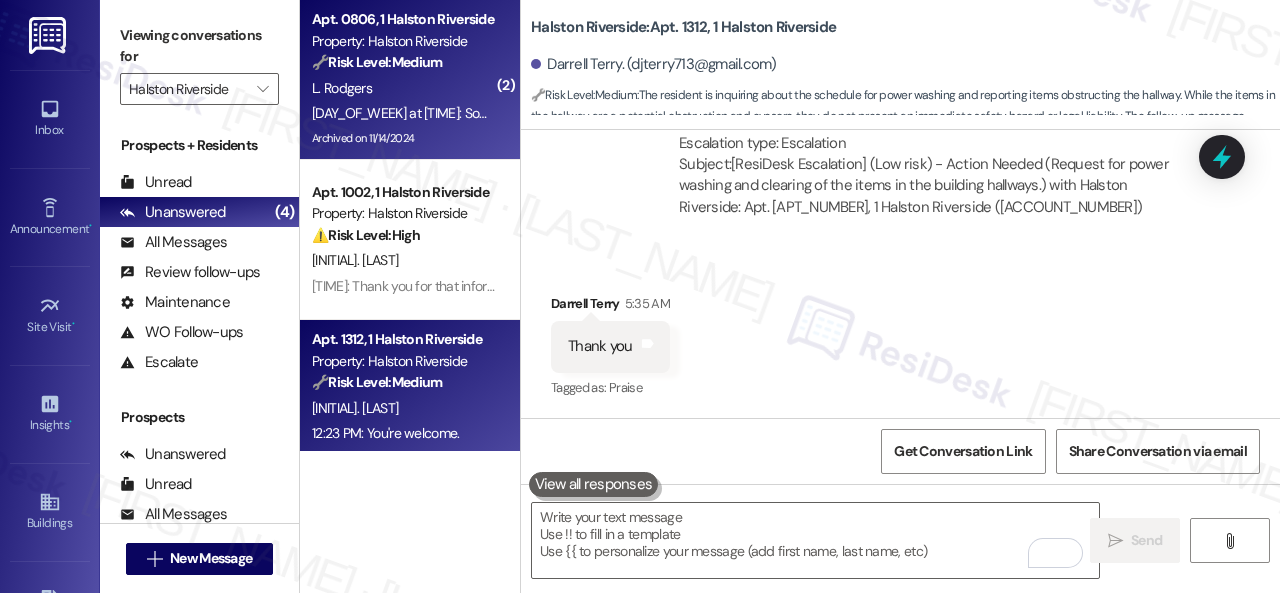 click on "L. Rodgers" at bounding box center [404, 88] 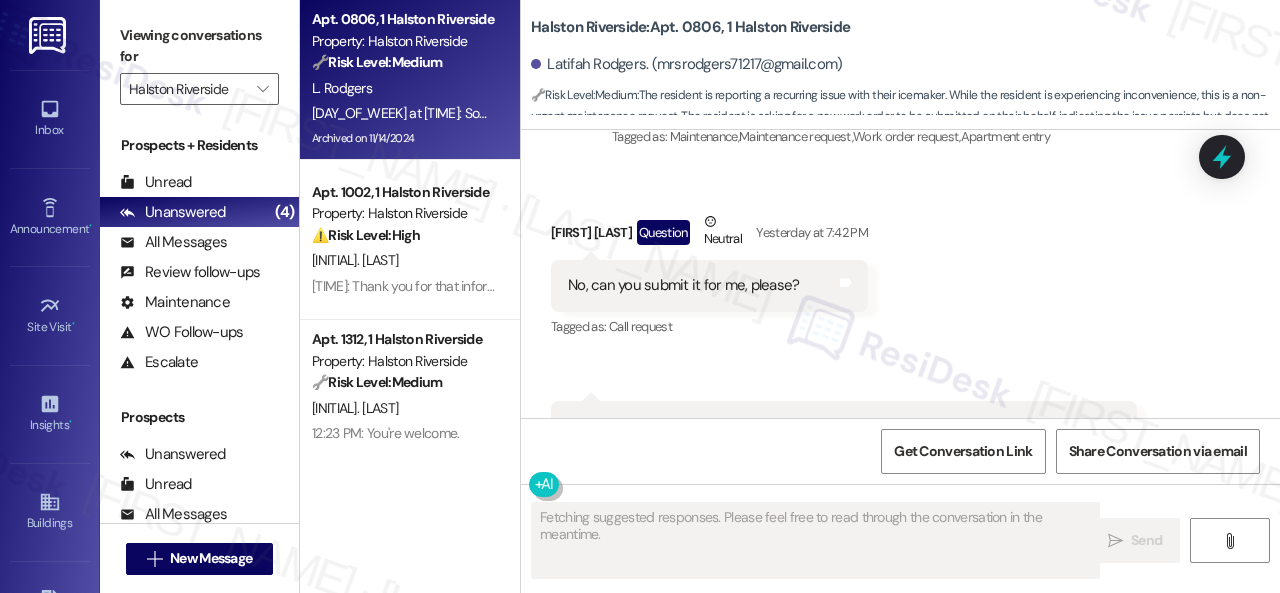 scroll, scrollTop: 12009, scrollLeft: 0, axis: vertical 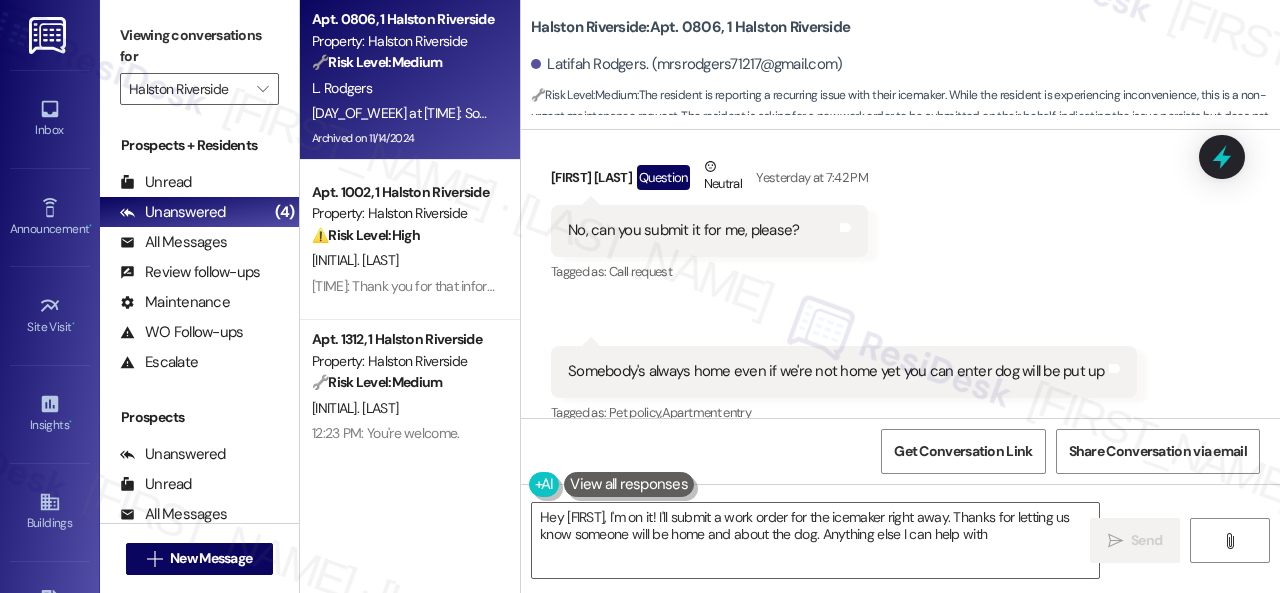 type on "Hey {{first_name}}, I'm on it! I'll submit a work order for the icemaker right away. Thanks for letting us know someone will be home and about the dog. Anything else I can help with?" 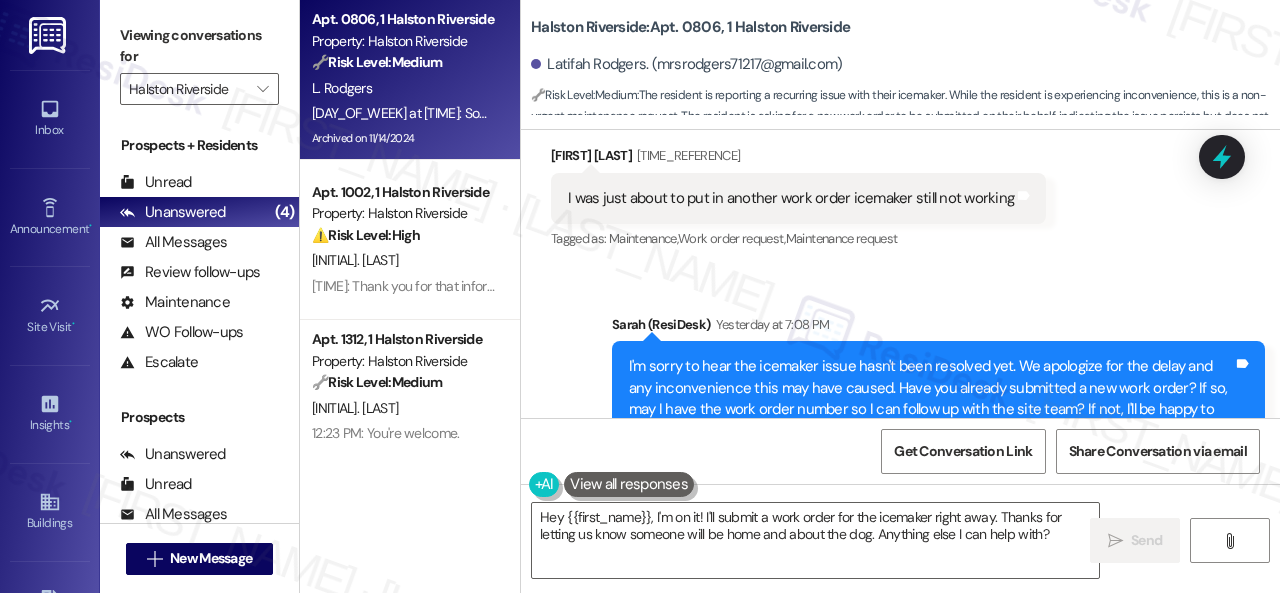 scroll, scrollTop: 11510, scrollLeft: 0, axis: vertical 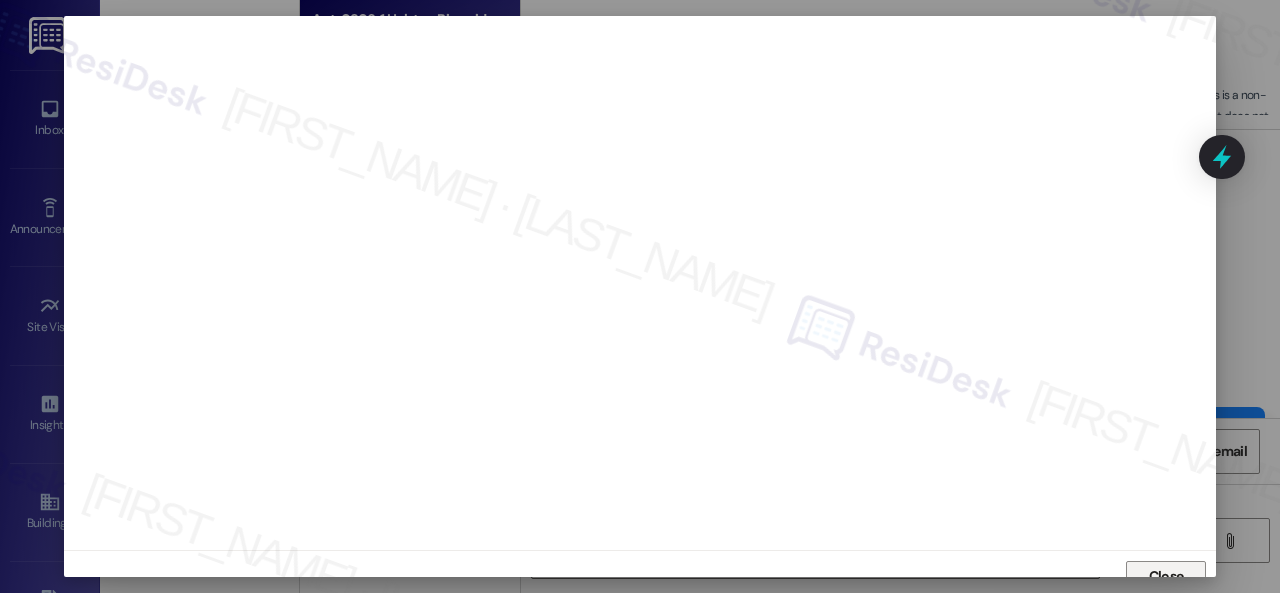 click on "Close" at bounding box center (1166, 576) 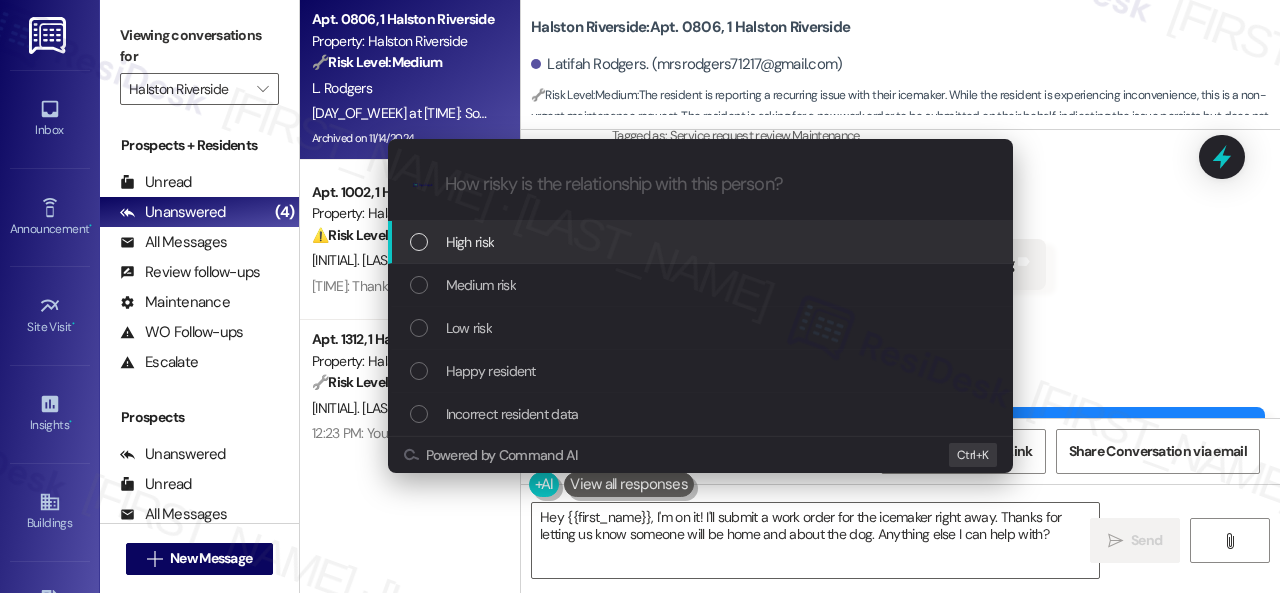 click on "High risk" at bounding box center (470, 242) 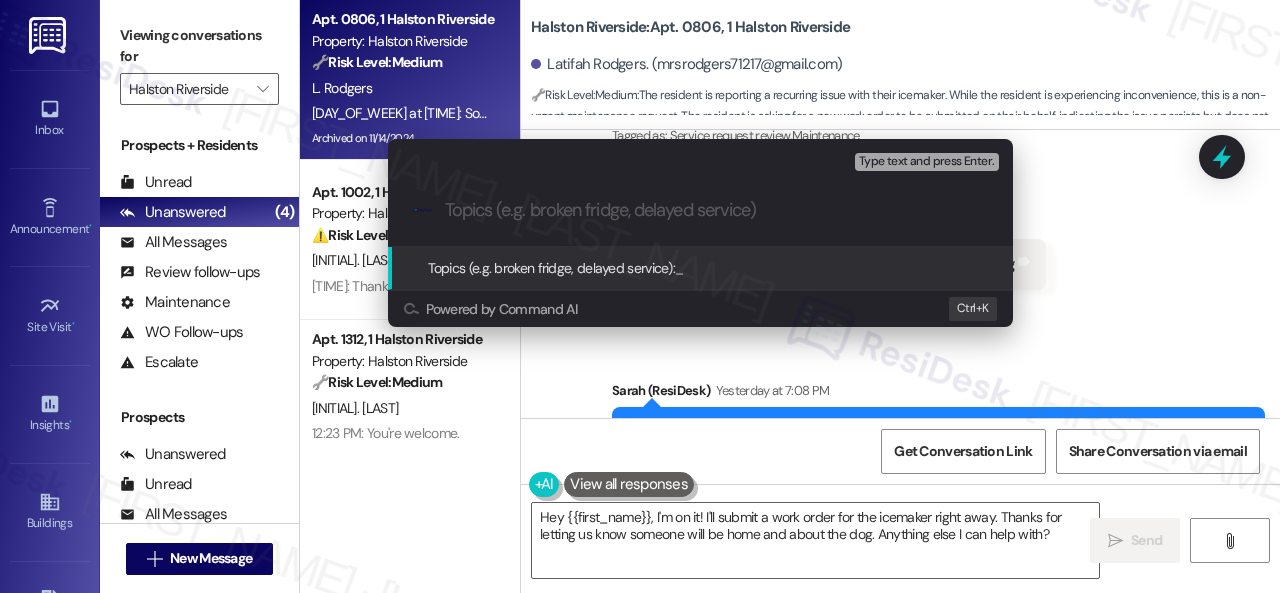 paste on "New work order/s submitted - Icemaker issue" 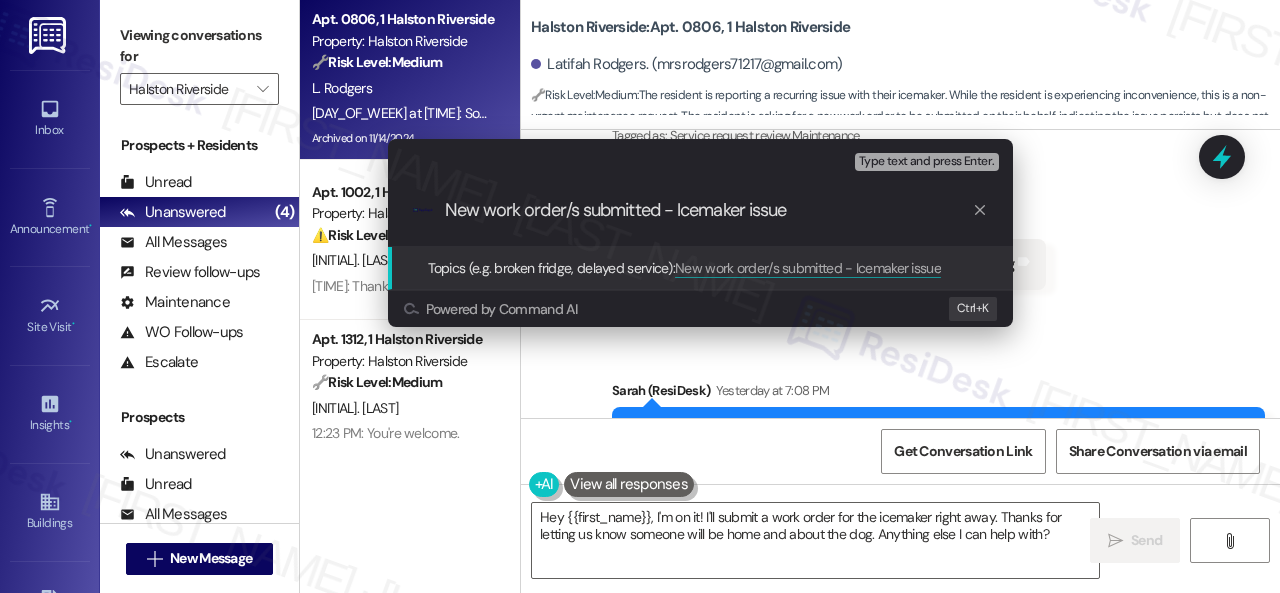 type 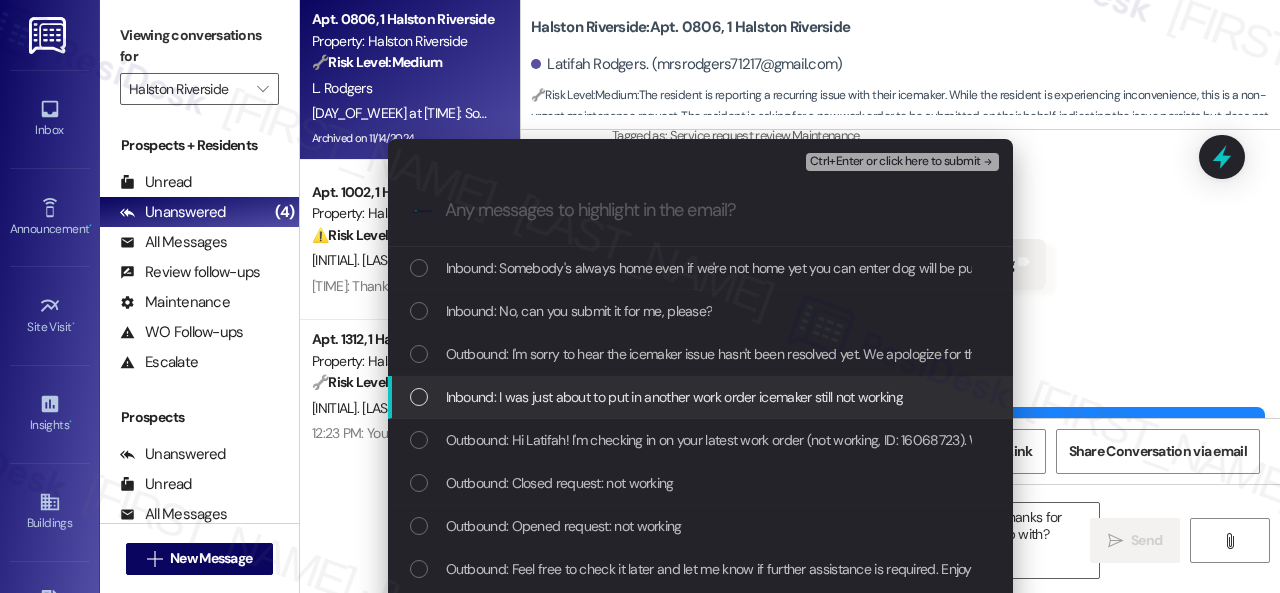 click on "Inbound: I was just about to put in another work order icemaker still not working" at bounding box center (674, 397) 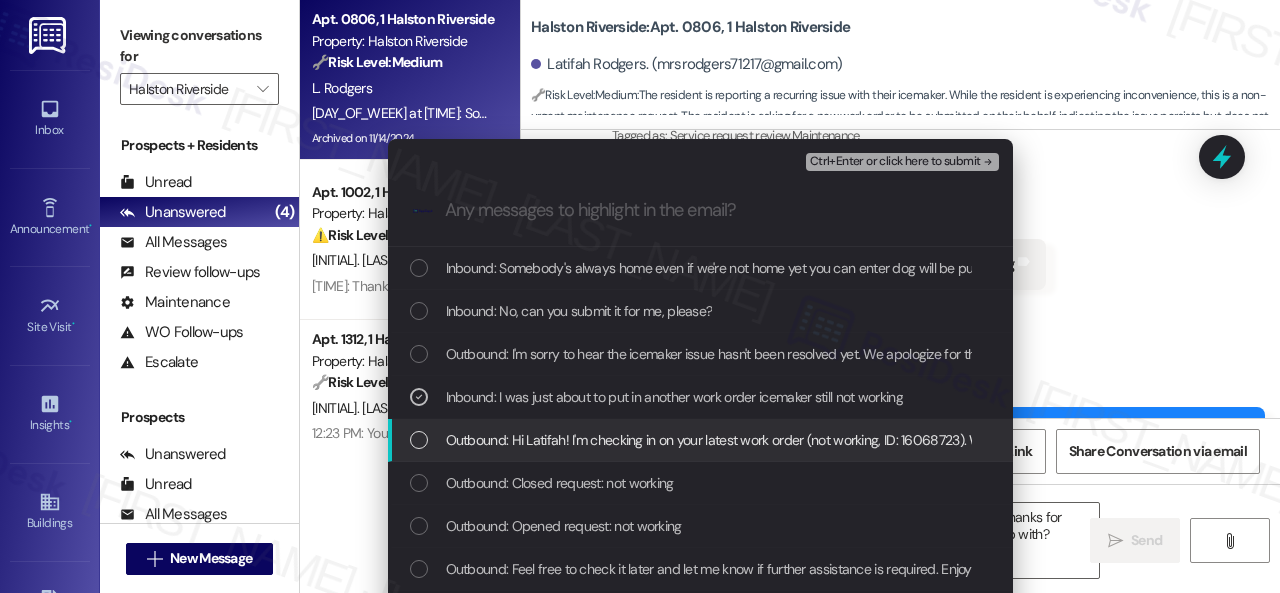 scroll, scrollTop: 100, scrollLeft: 0, axis: vertical 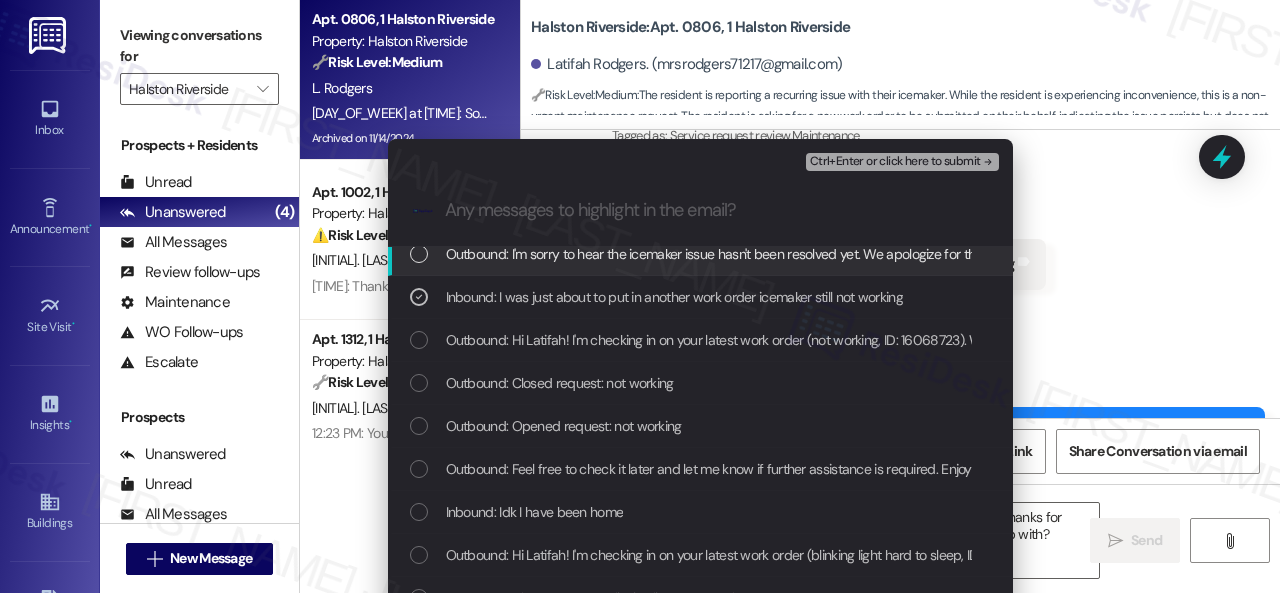 click on "Ctrl+Enter or click here to submit" at bounding box center (895, 162) 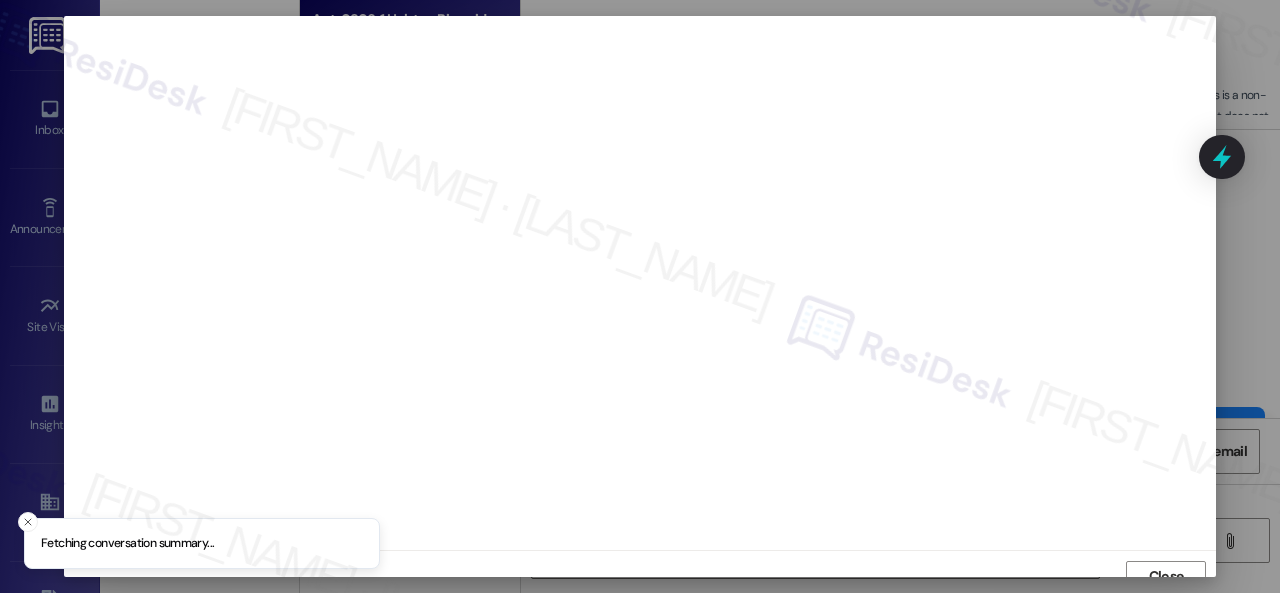 scroll, scrollTop: 15, scrollLeft: 0, axis: vertical 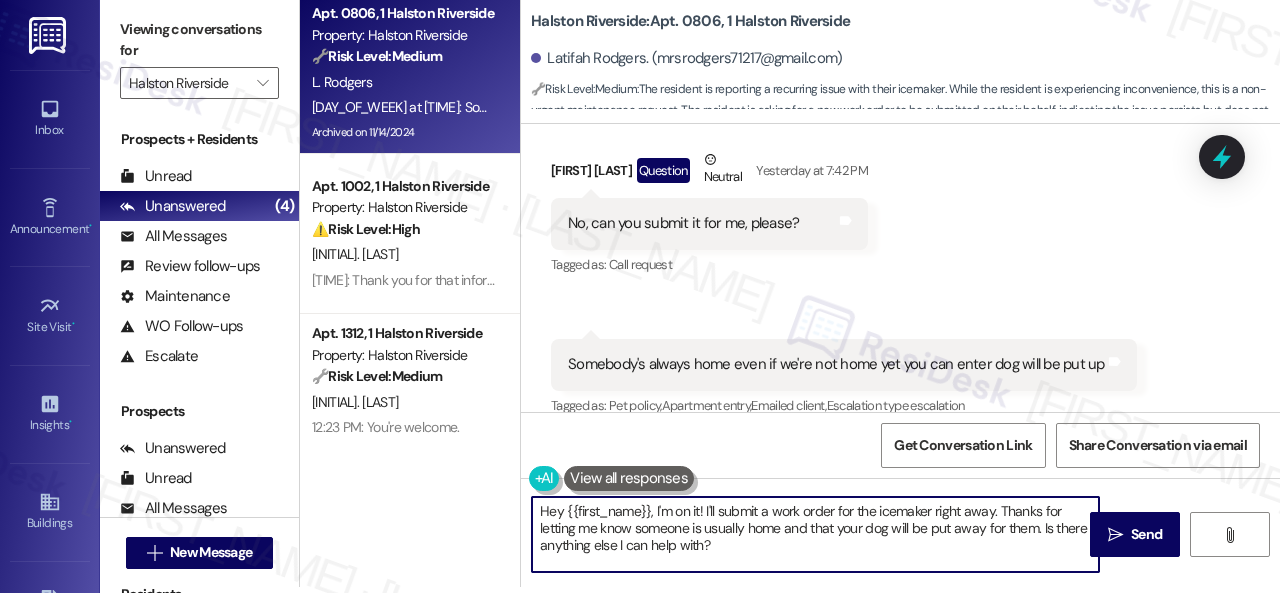 drag, startPoint x: 736, startPoint y: 547, endPoint x: 498, endPoint y: 490, distance: 244.73047 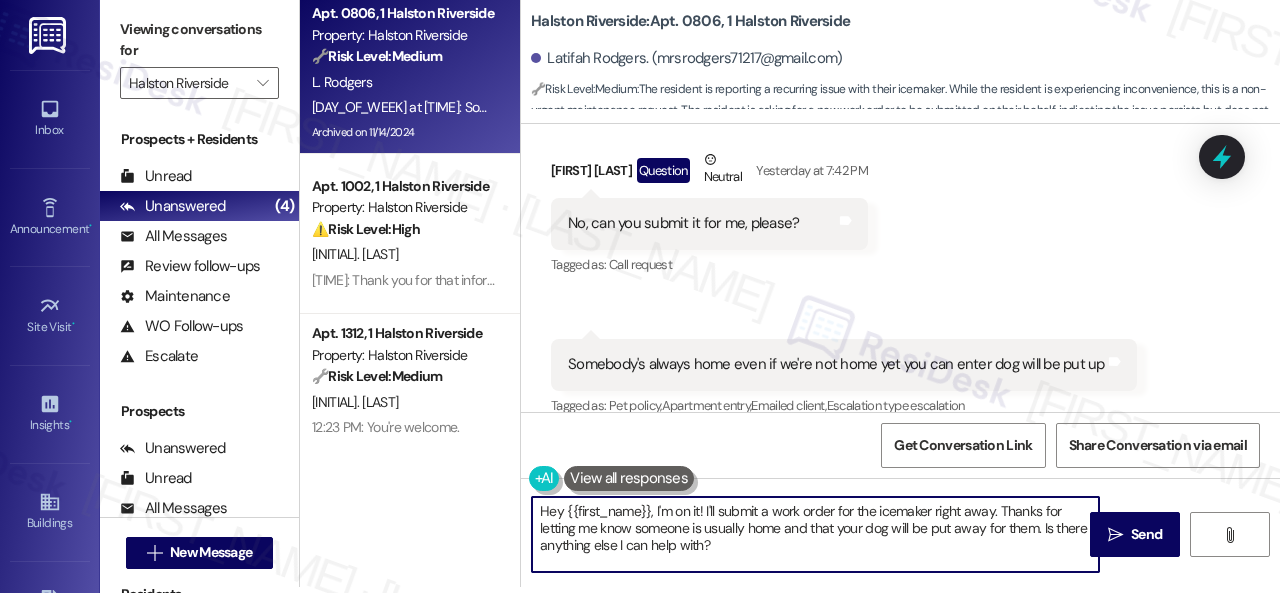 click on "Apt. 0806, 1 Halston Riverside Property: Halston Riverside 🔧 Risk Level: Medium The resident is reporting a recurring issue with their icemaker. While the resident is experiencing inconvenience, this is a non-urgent maintenance request. The resident is asking for a new work order to be submitted on their behalf, indicating the issue persists but does not pose an immediate threat to safety or property. L. [LAST] [TIME]: Somebody's always home even if we're not home yet you can enter dog will be put up [TIME]: Somebody's always home even if we're not home yet you can enter dog will be put up Archived on 11/14/2024 Apt. 1002, 1 Halston Riverside Property: Halston Riverside ⚠️ Risk Level: High V. [LAST] [TIME]: Thank you for that information. We appreciate your concern about the property's appearance and the safety of everyone. I'll pass your feedback about the trash, debris, and fan to the property management team immediately. Have a great day! 🔧 Risk Level:" at bounding box center [790, 290] 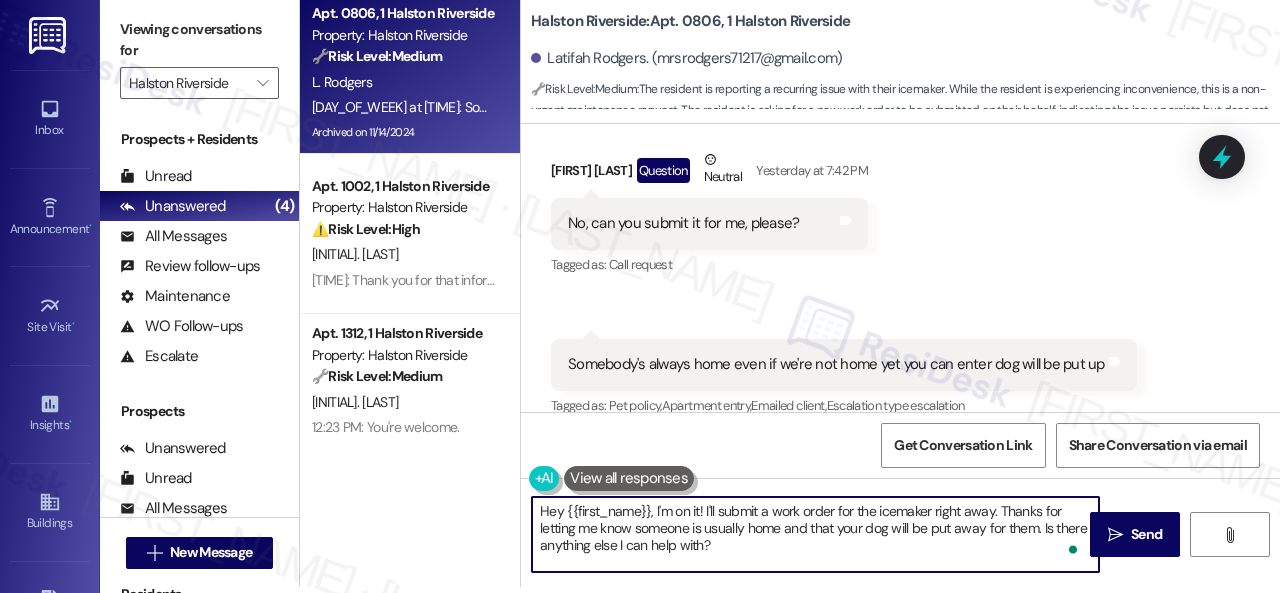 paste on "Thank you. I've submitted a work order on your behalf and notified the site team. Please let me know if you have an update or need anything else." 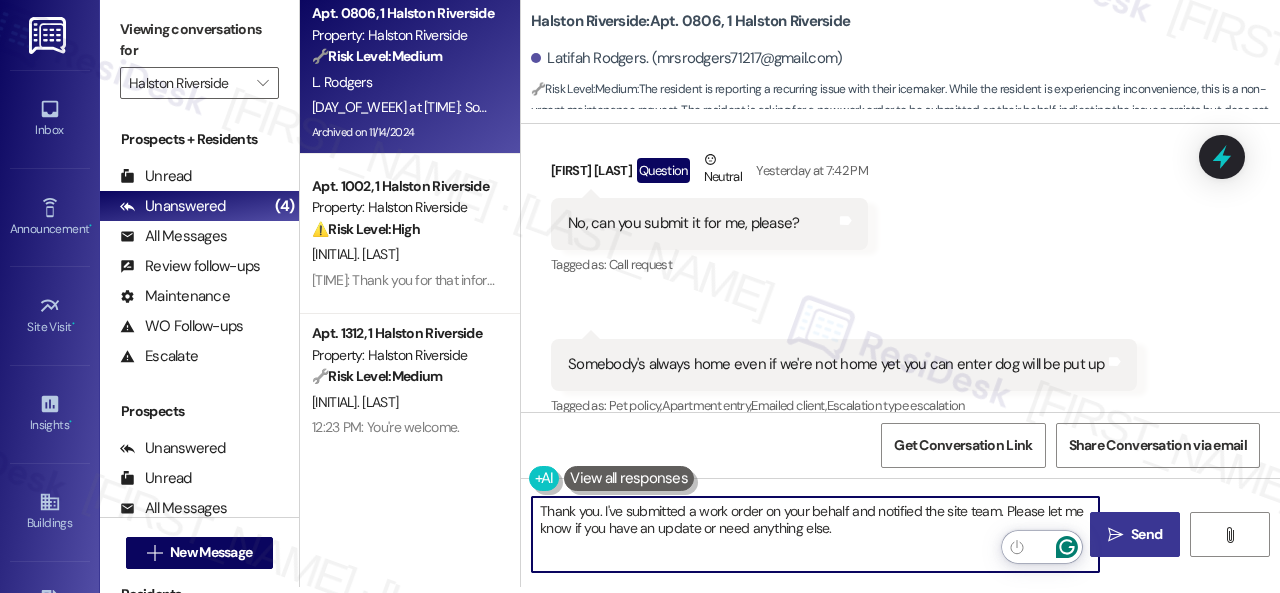 type on "Thank you. I've submitted a work order on your behalf and notified the site team. Please let me know if you have an update or need anything else." 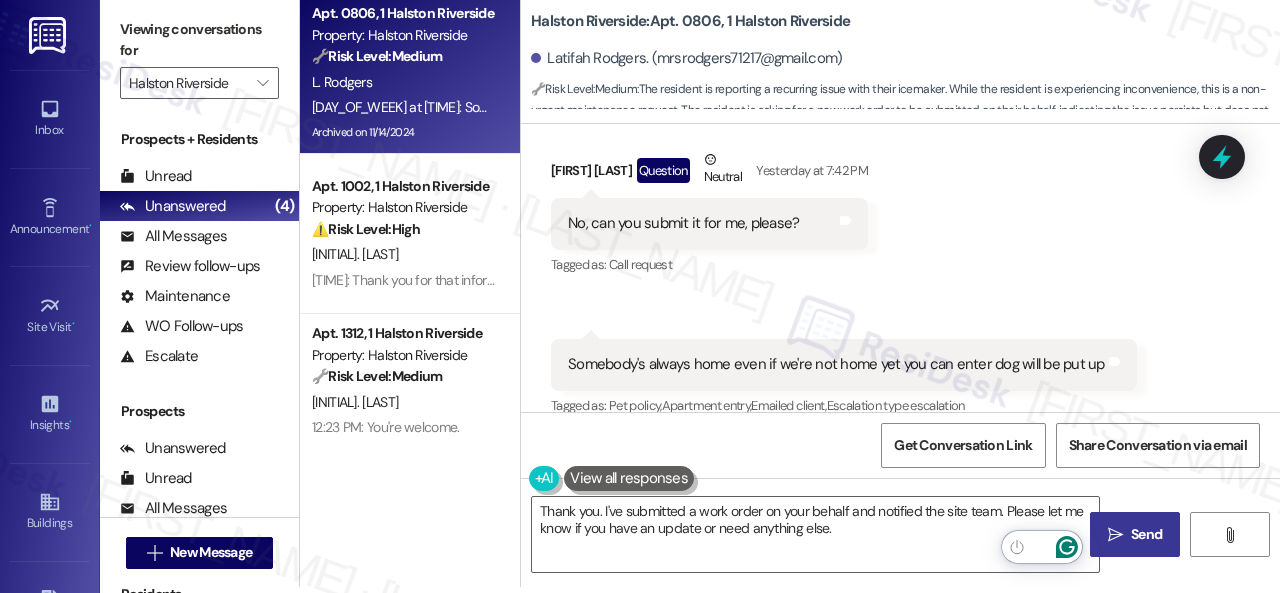 click on "" at bounding box center [1115, 535] 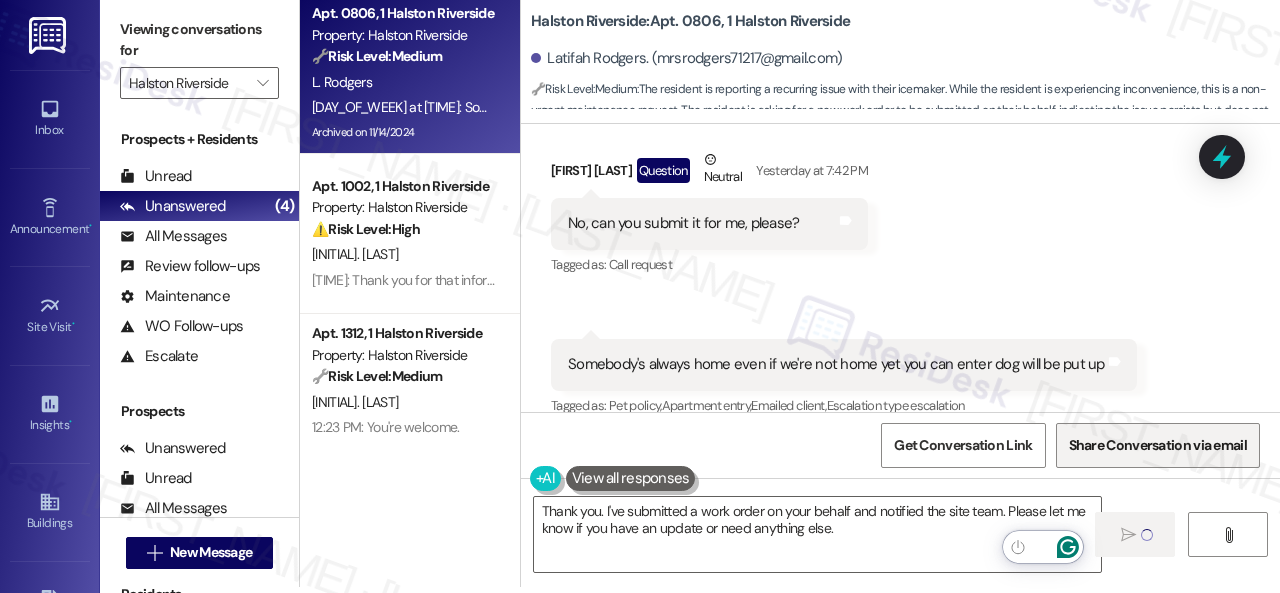 type 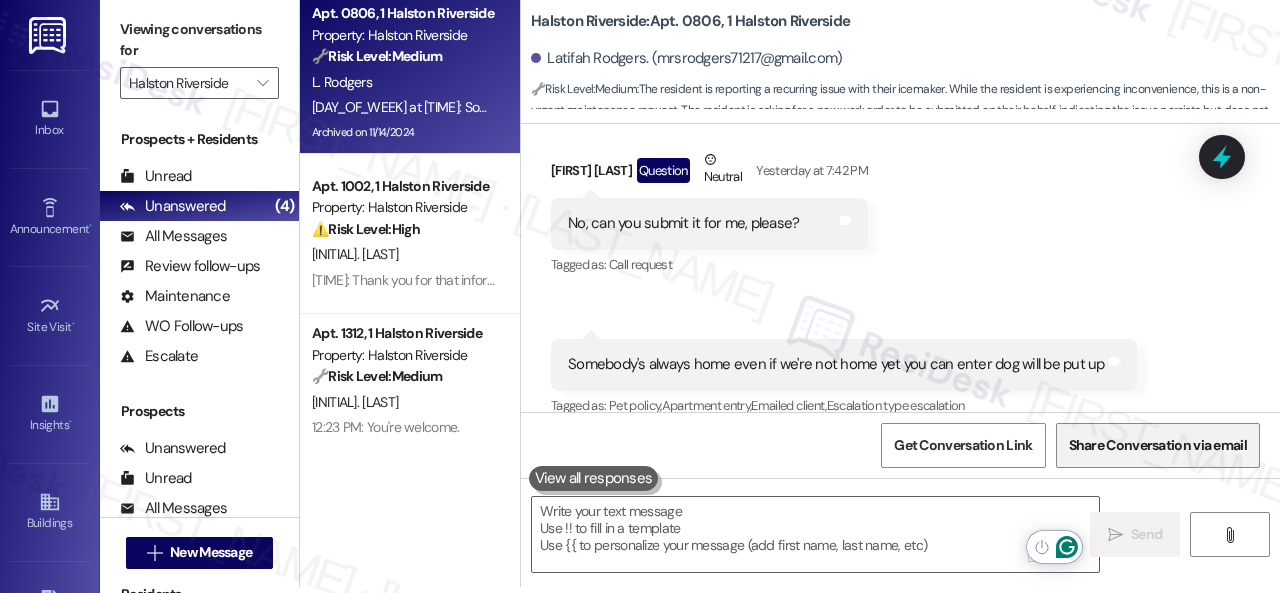 scroll, scrollTop: 0, scrollLeft: 0, axis: both 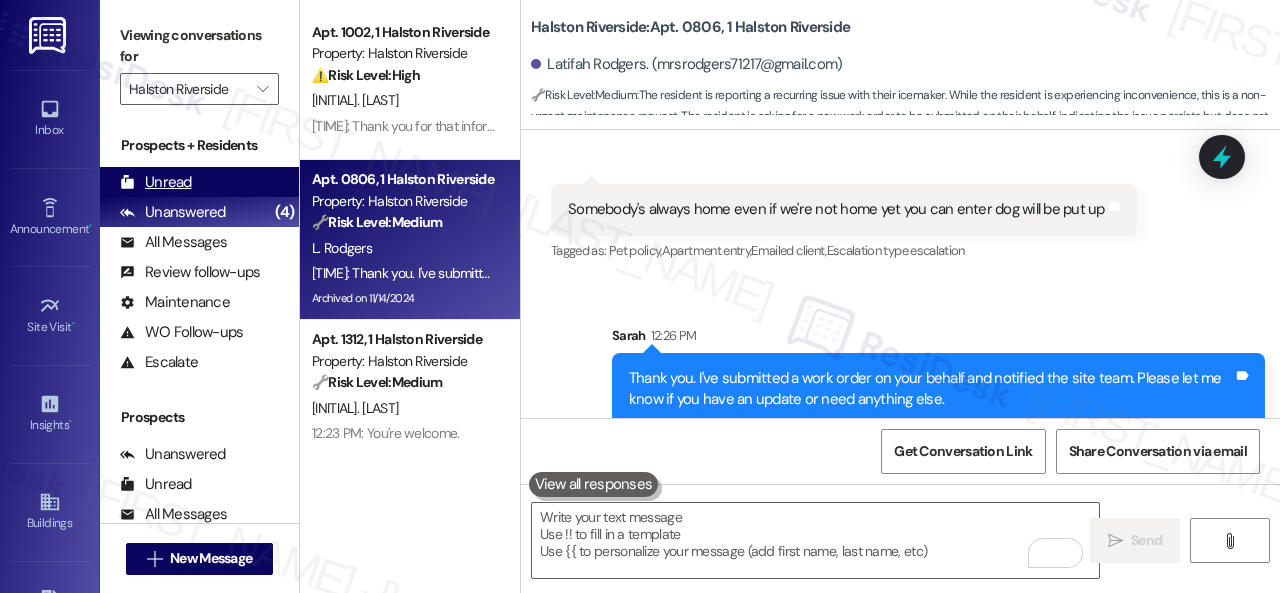 click on "Unread" at bounding box center [156, 182] 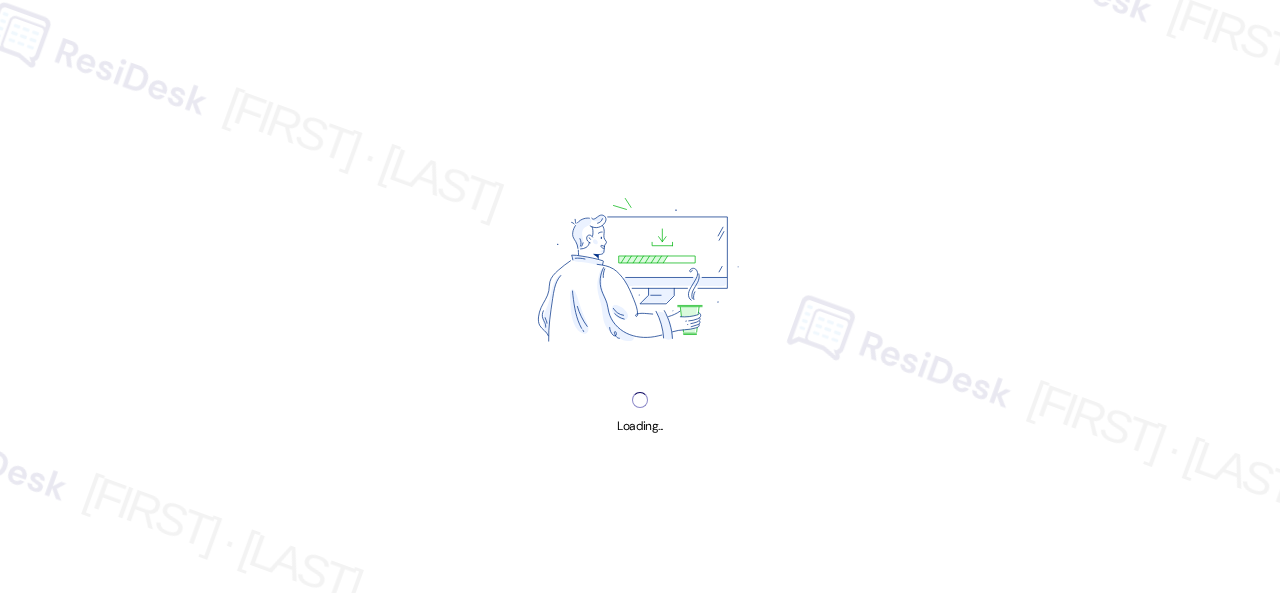 scroll, scrollTop: 0, scrollLeft: 0, axis: both 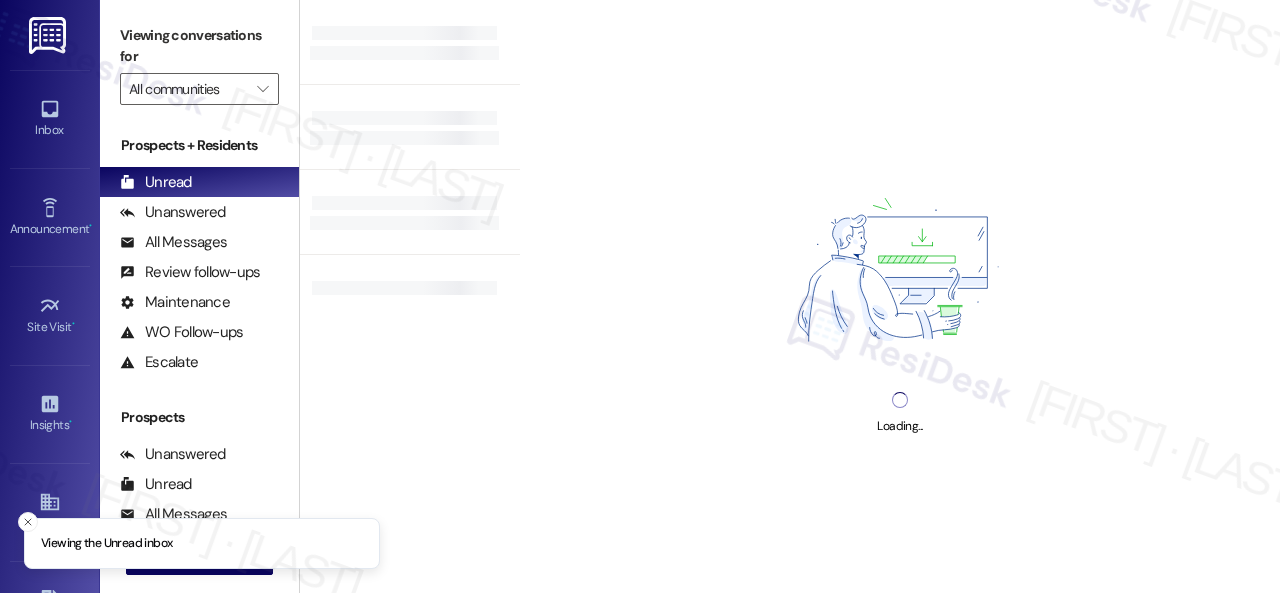 type on "Halston Riverside" 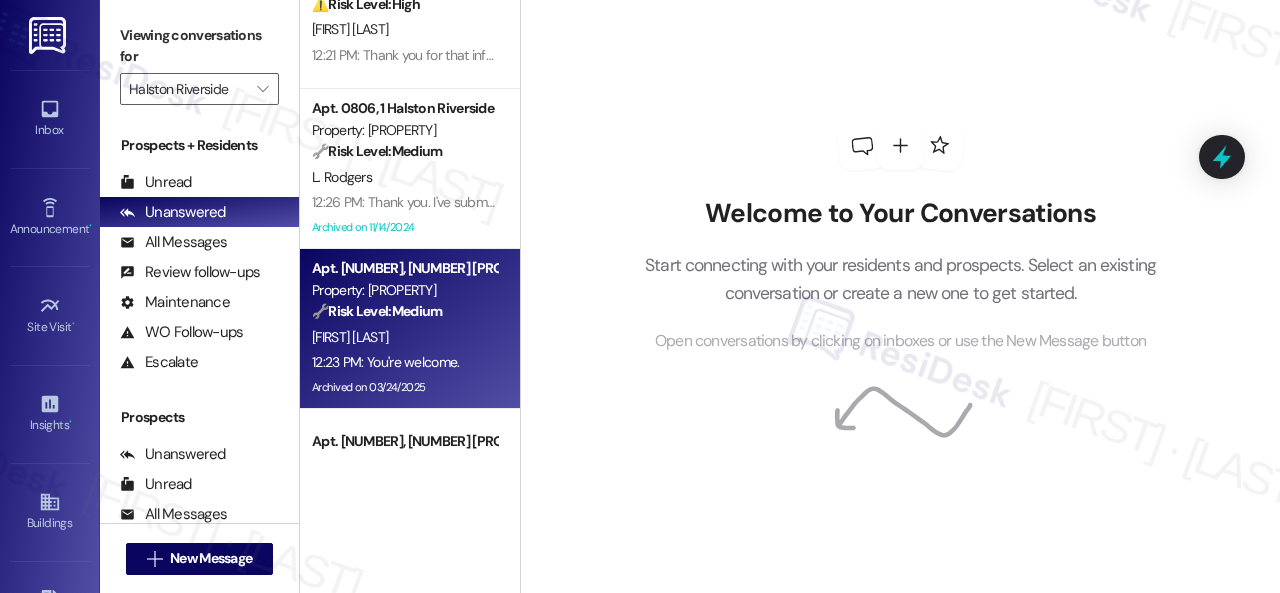 scroll, scrollTop: 0, scrollLeft: 0, axis: both 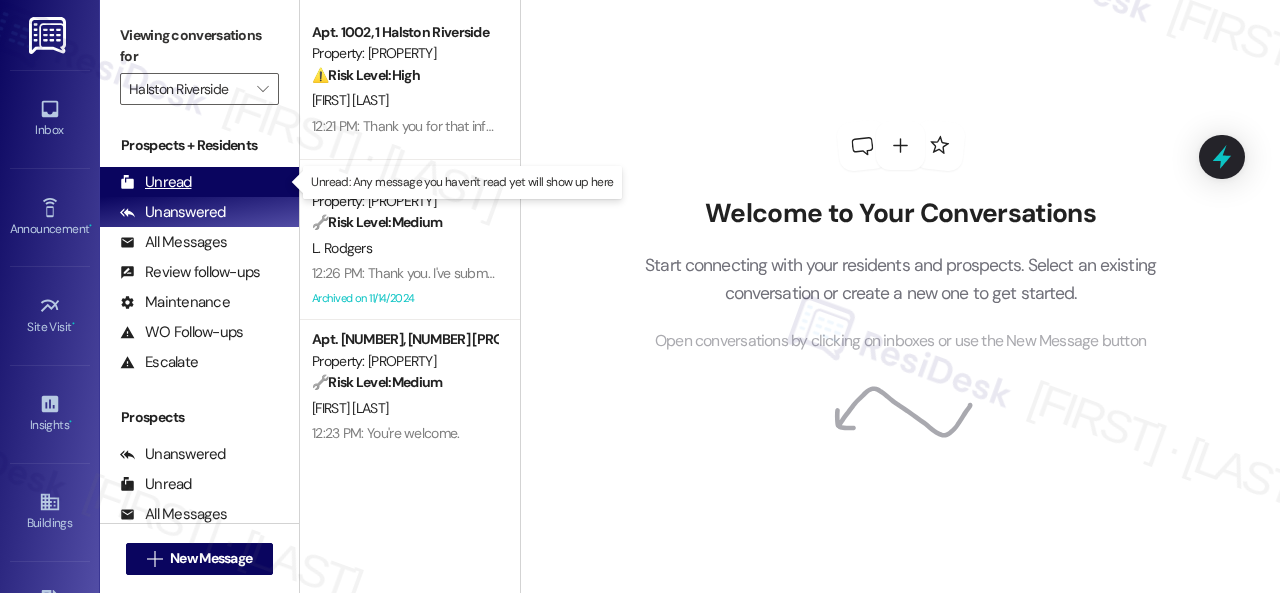 click on "Unread" at bounding box center [156, 182] 